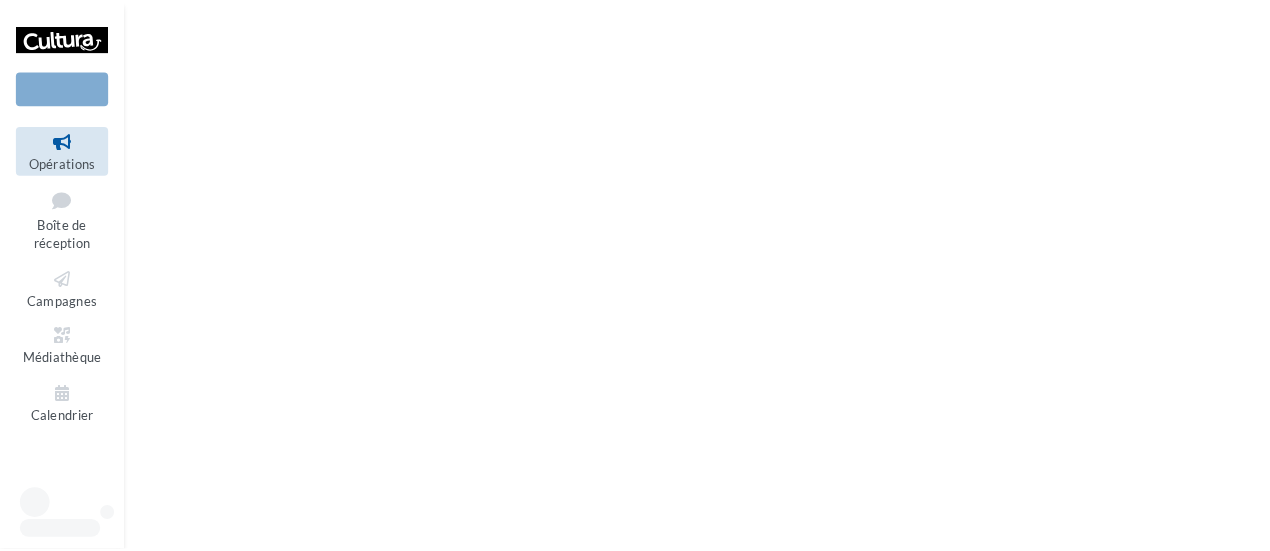 scroll, scrollTop: 0, scrollLeft: 0, axis: both 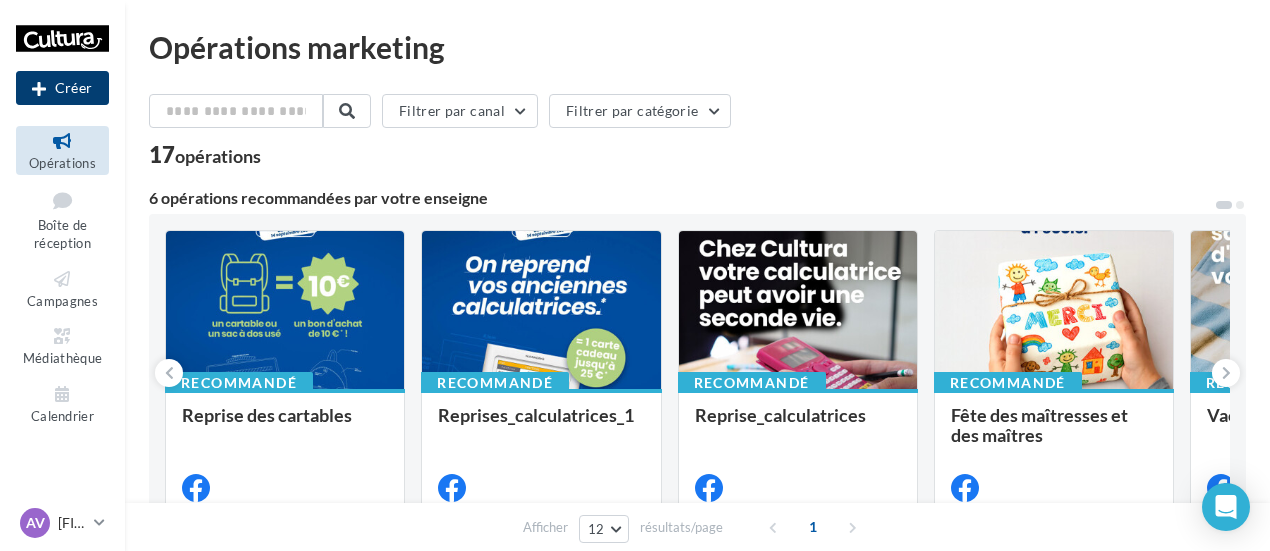 click on "Créer" at bounding box center [62, 88] 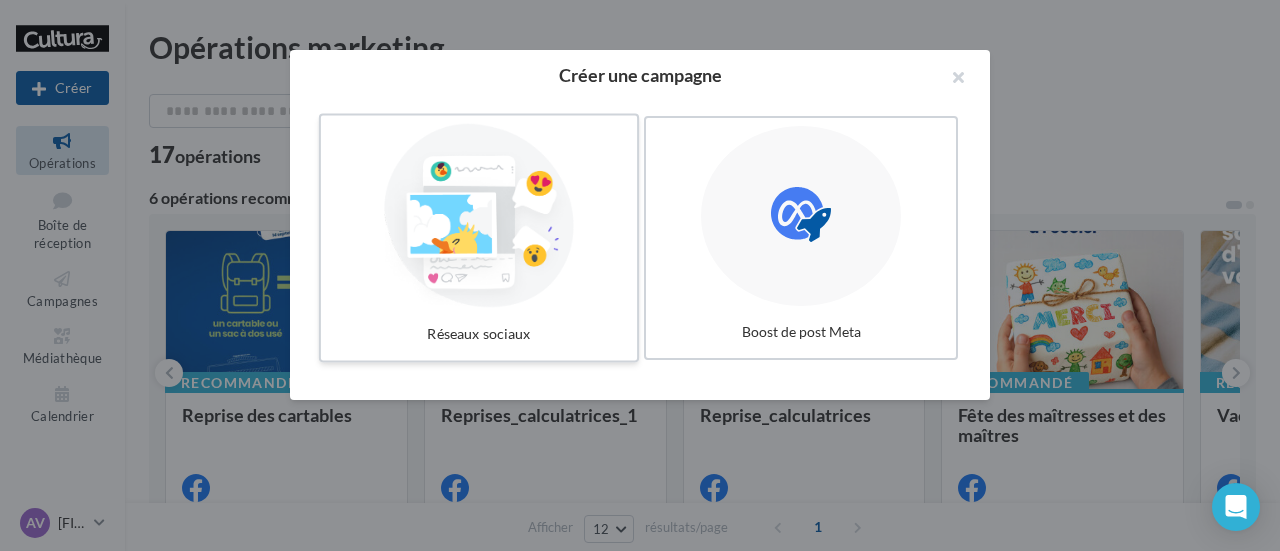 click at bounding box center (479, 216) 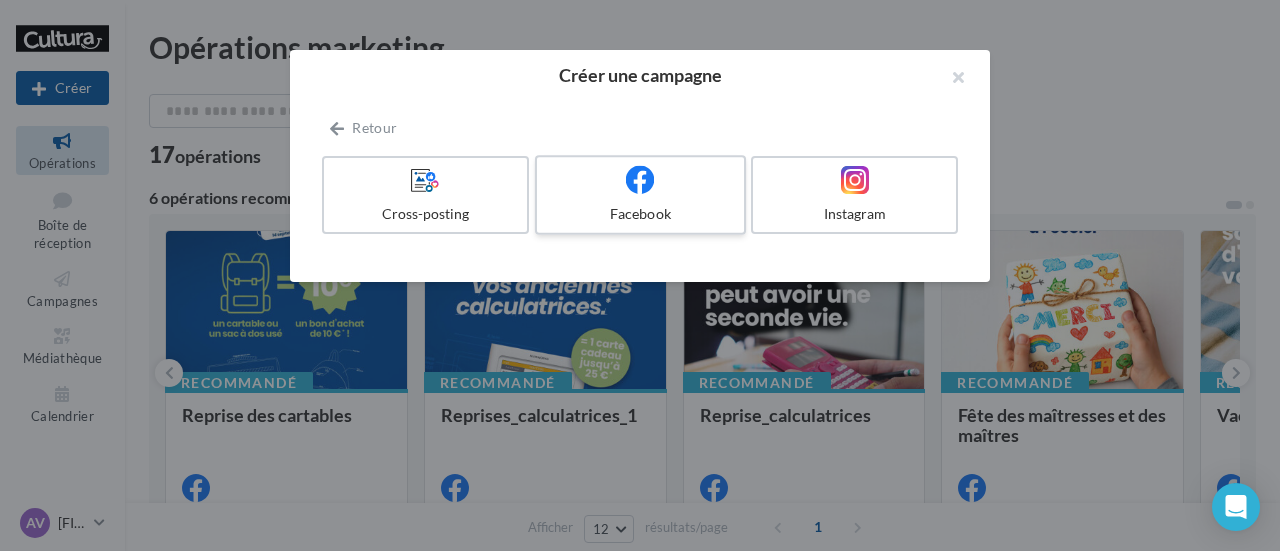 click at bounding box center (640, 180) 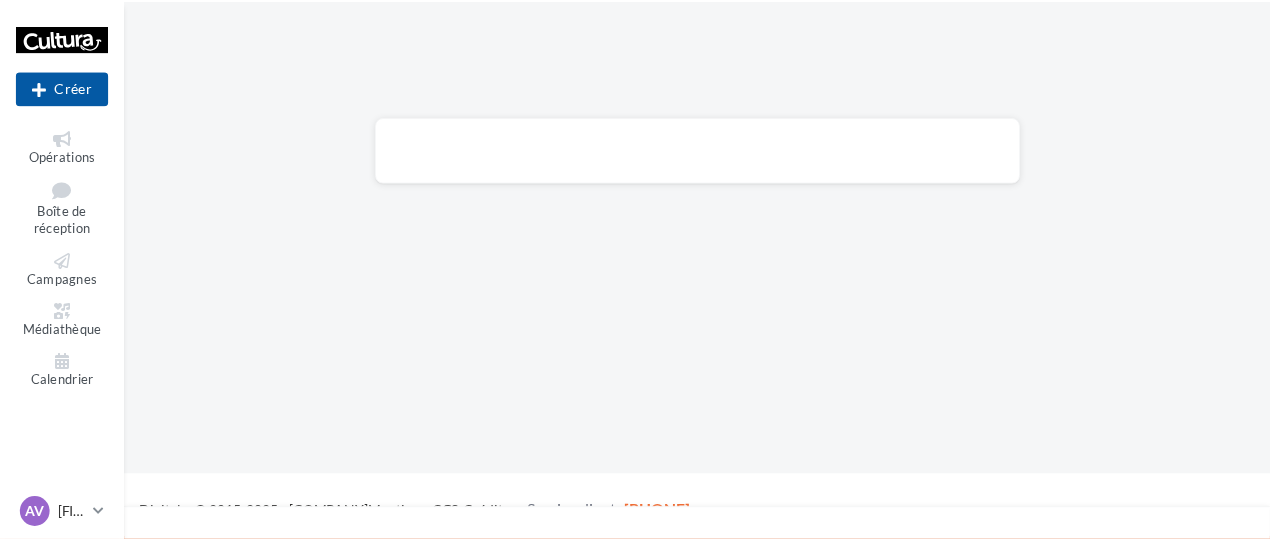 scroll, scrollTop: 0, scrollLeft: 0, axis: both 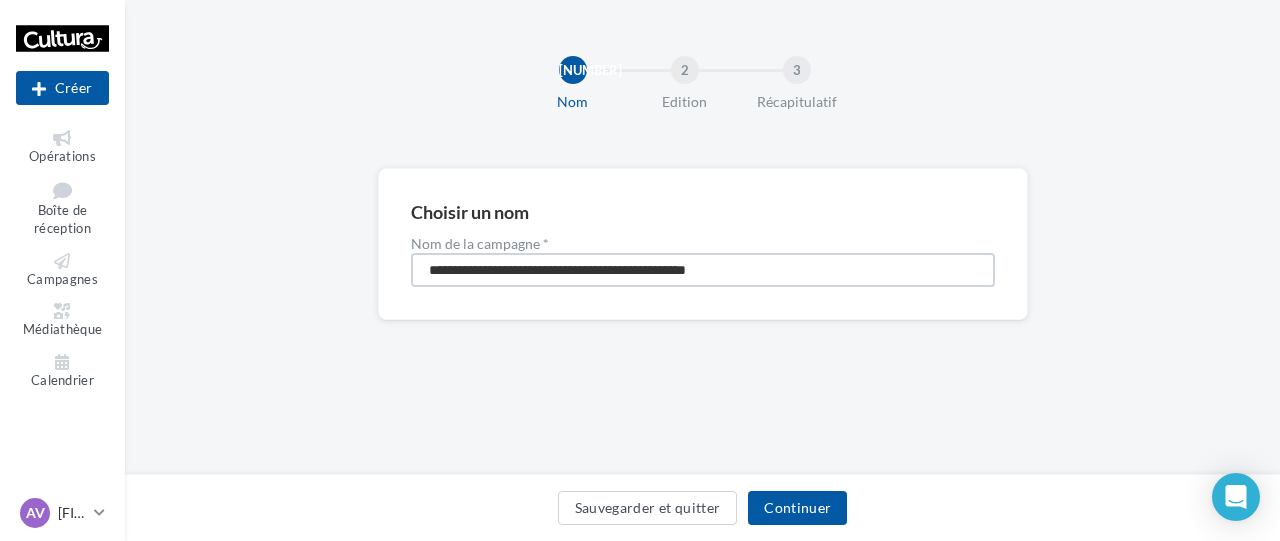 click on "**********" at bounding box center (703, 270) 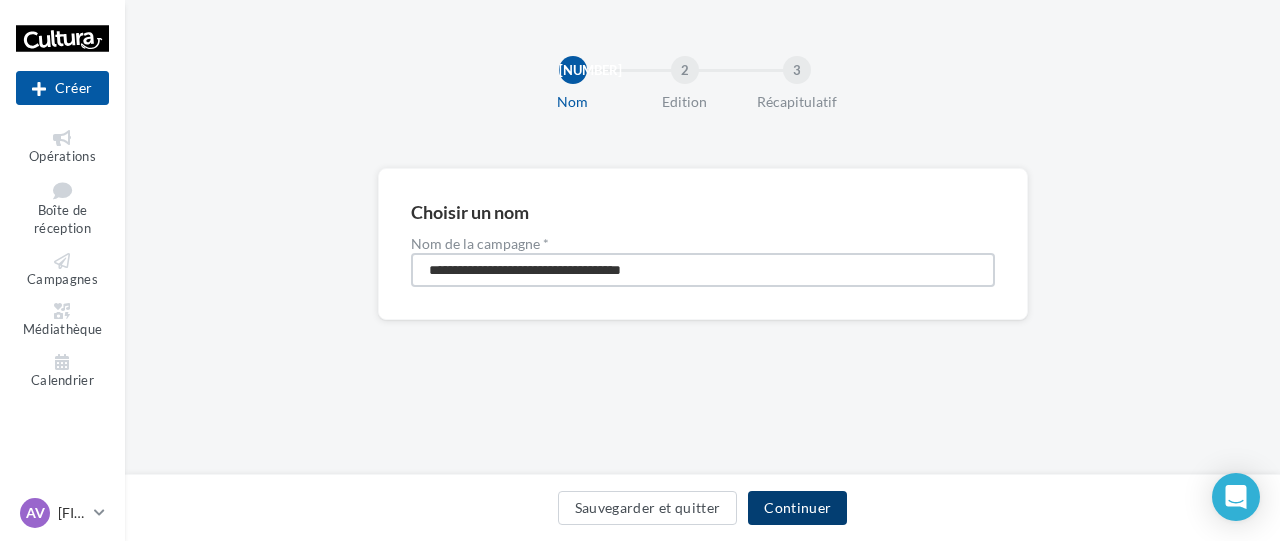 type on "**********" 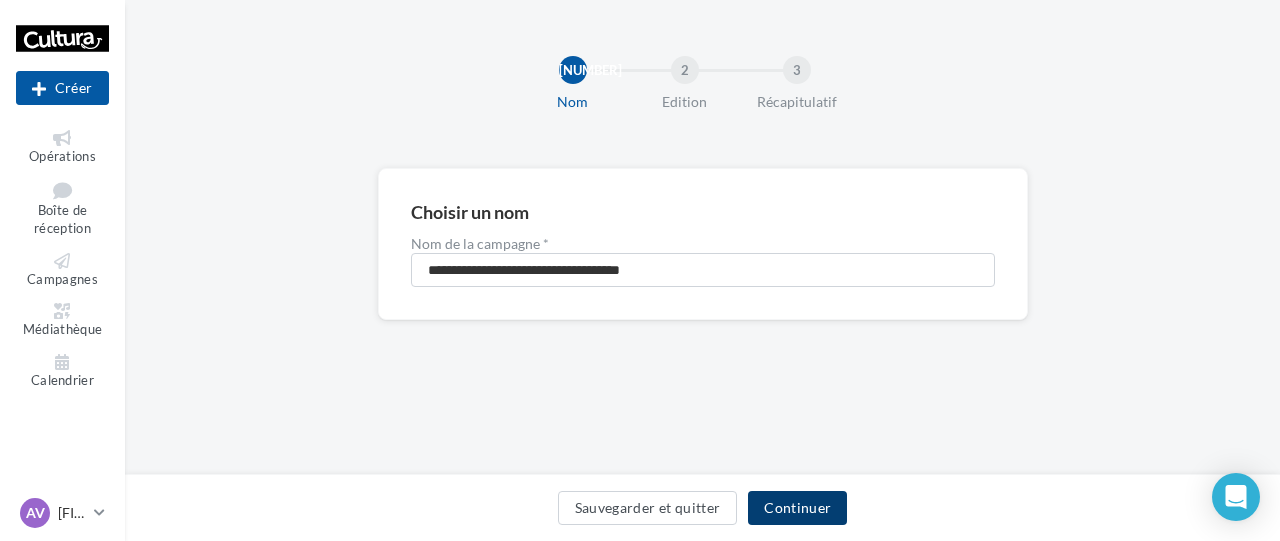 click on "Continuer" at bounding box center (797, 508) 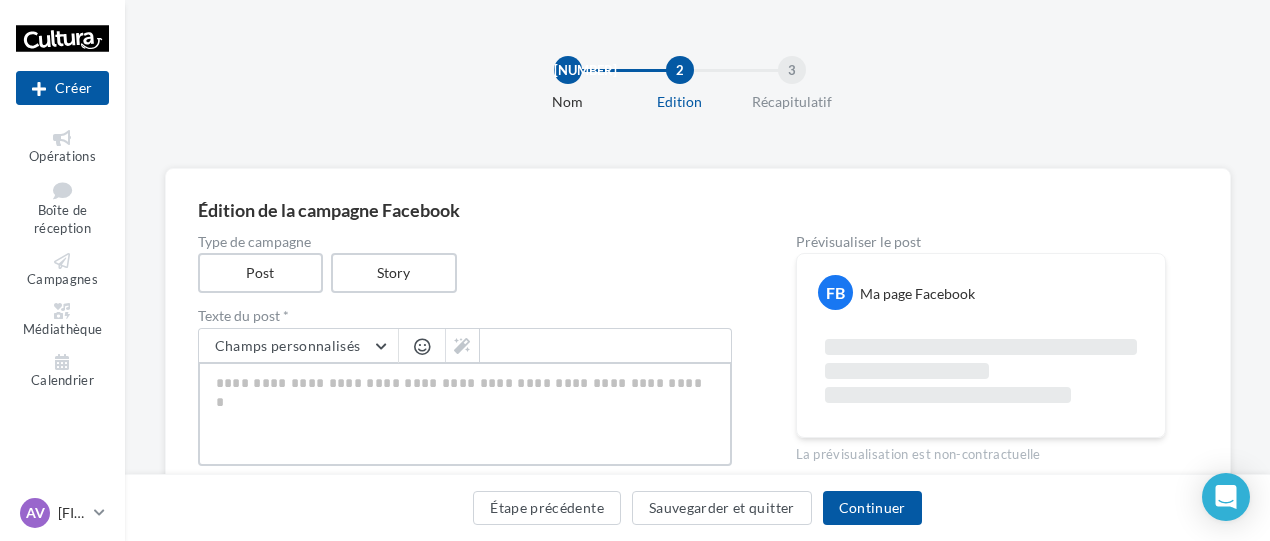 click at bounding box center [465, 414] 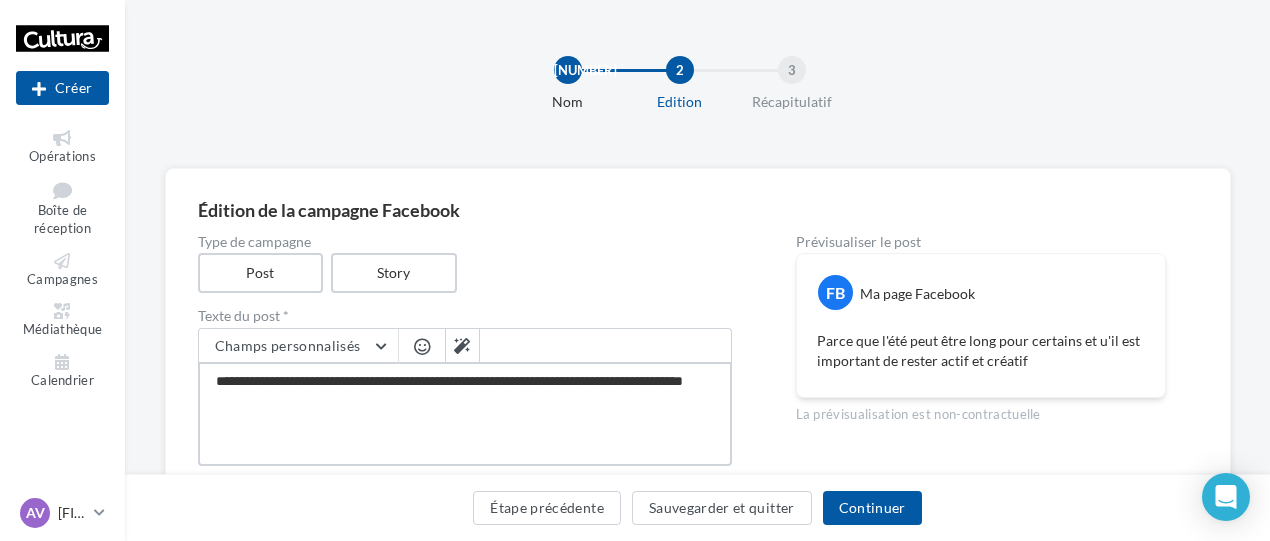 click on "**********" at bounding box center [465, 414] 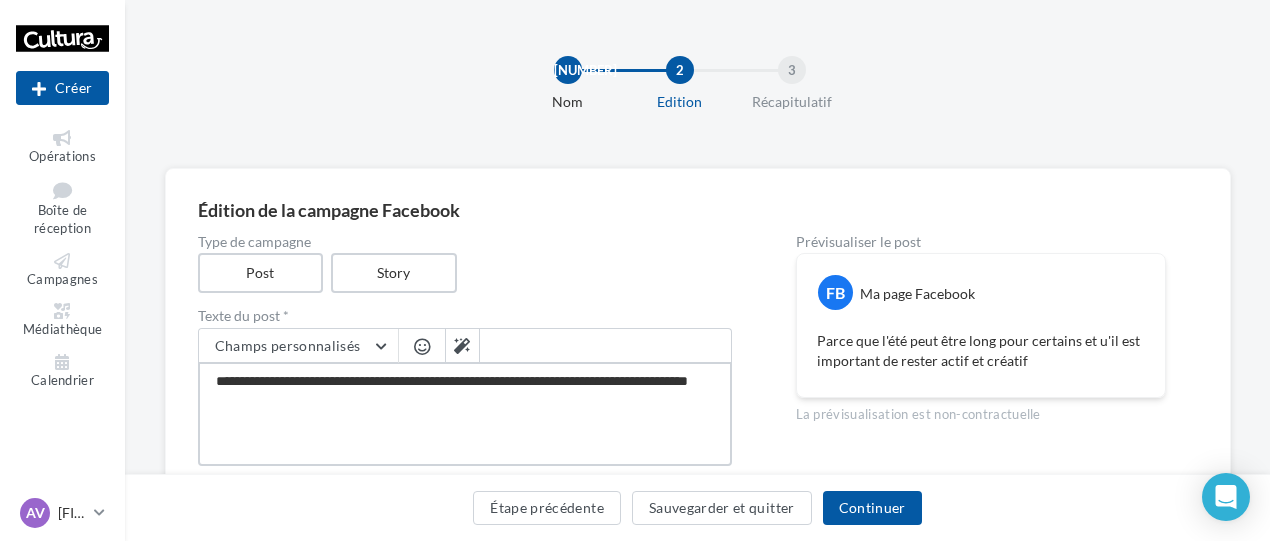 click on "**********" at bounding box center [465, 414] 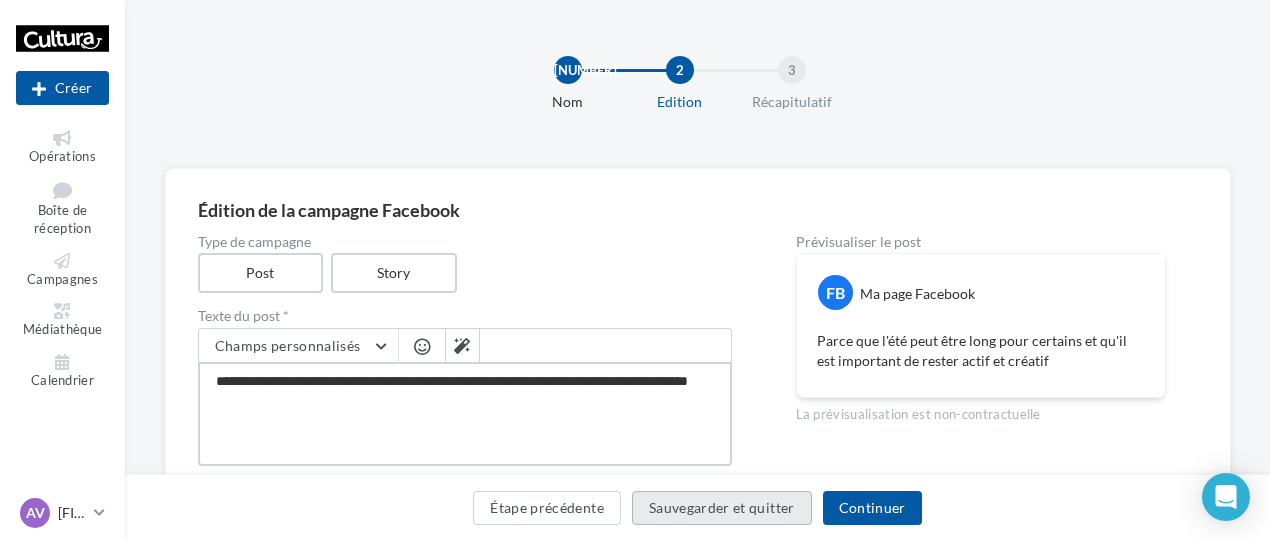 drag, startPoint x: 526, startPoint y: 379, endPoint x: 744, endPoint y: 501, distance: 249.81593 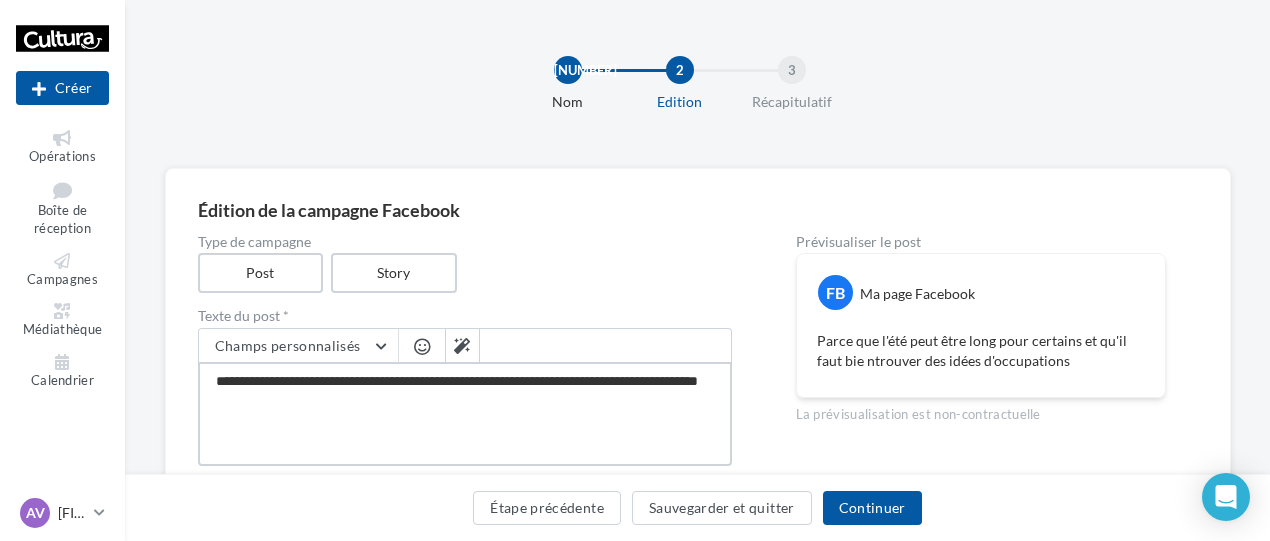 click on "**********" at bounding box center (465, 414) 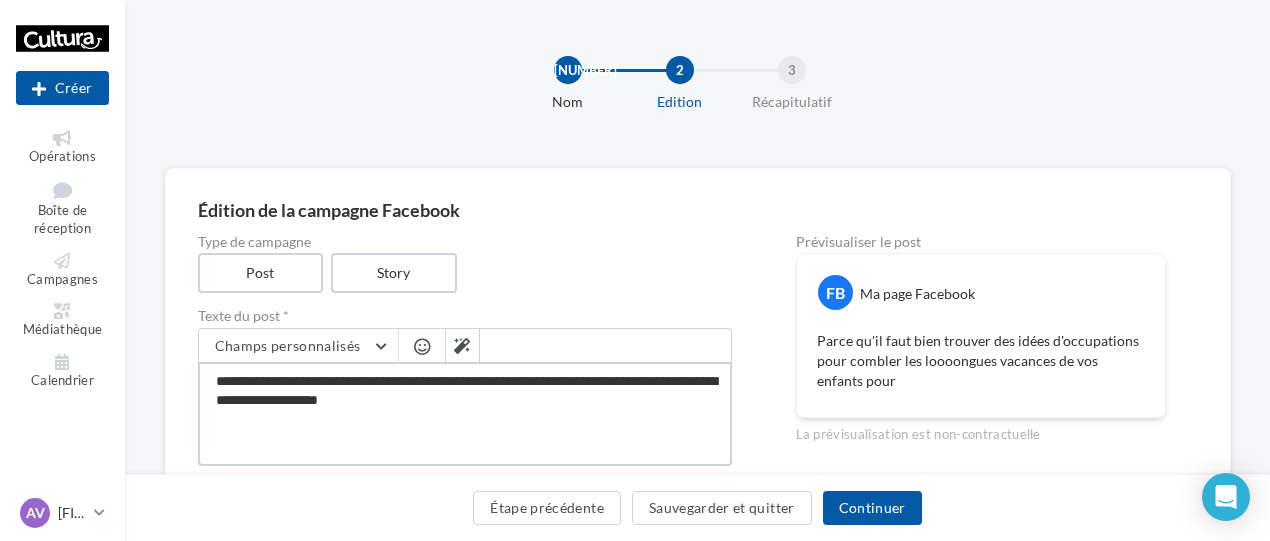 click on "**********" at bounding box center (465, 414) 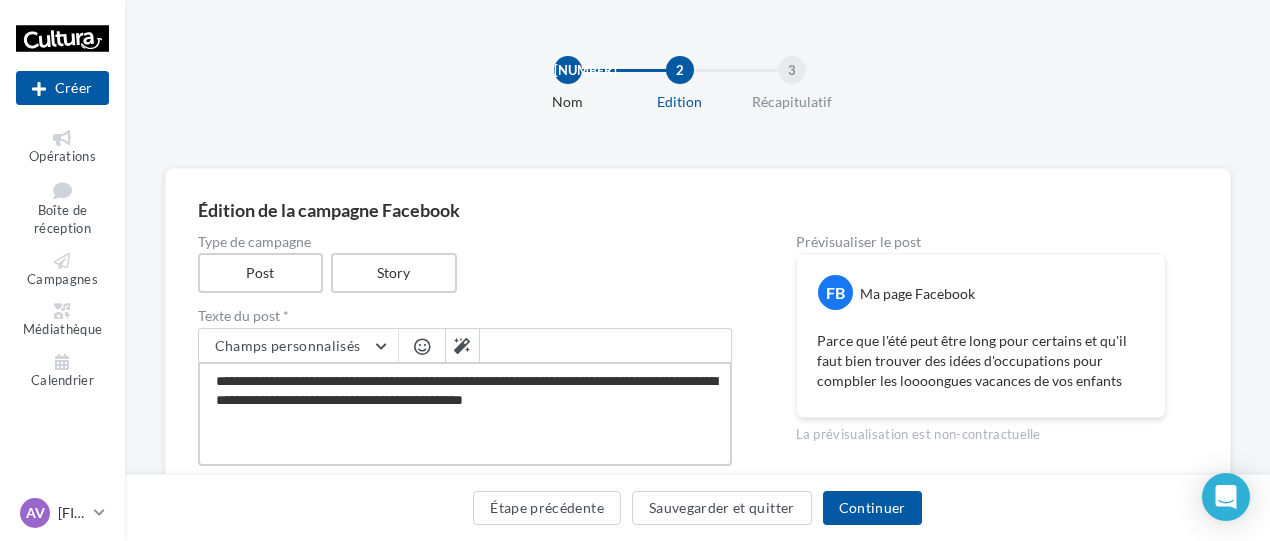 drag, startPoint x: 494, startPoint y: 387, endPoint x: 252, endPoint y: 375, distance: 242.29733 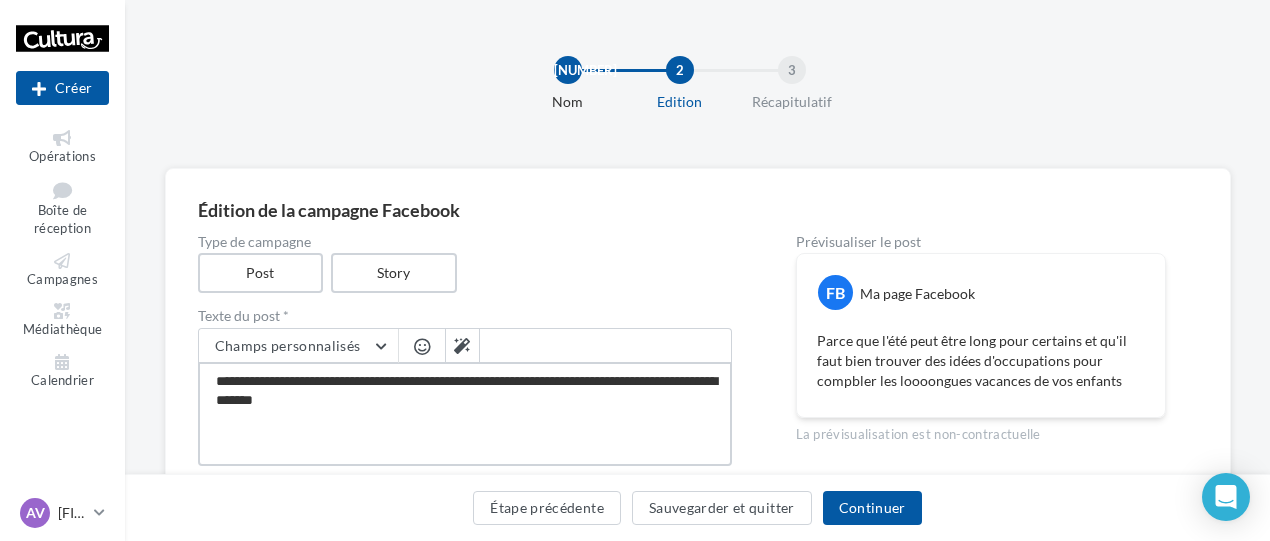click on "**********" at bounding box center [465, 414] 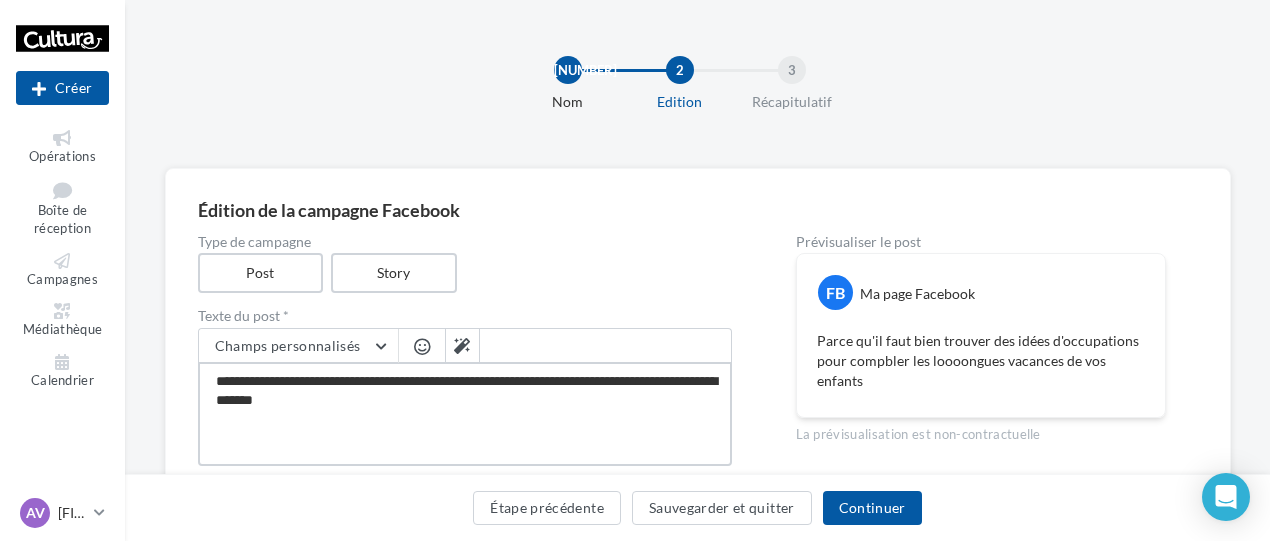 click on "**********" at bounding box center [465, 414] 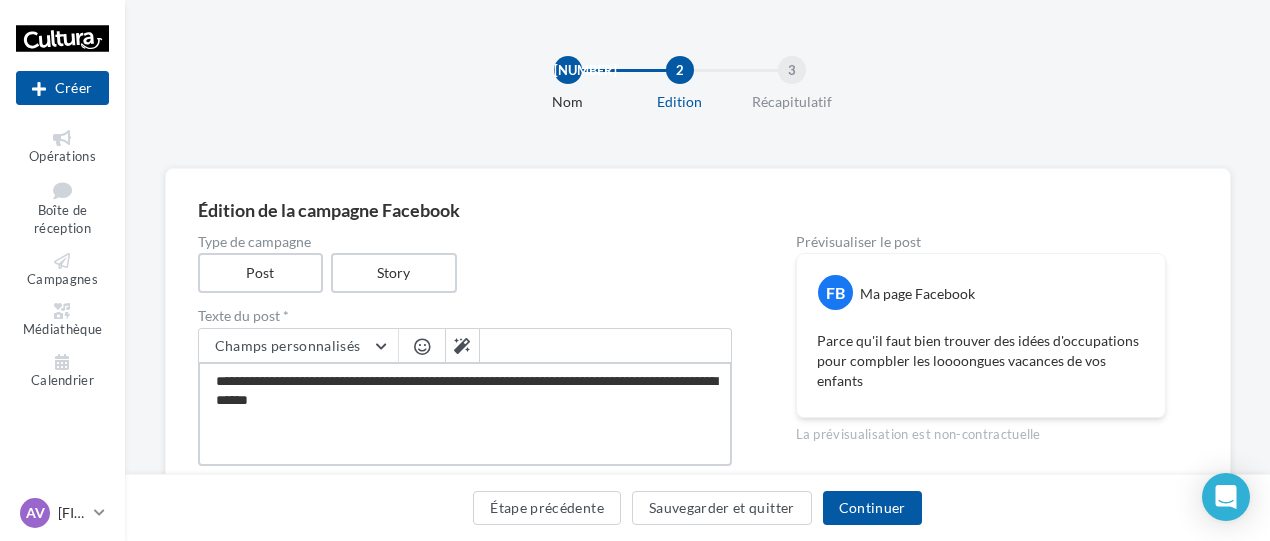 click on "**********" at bounding box center (465, 414) 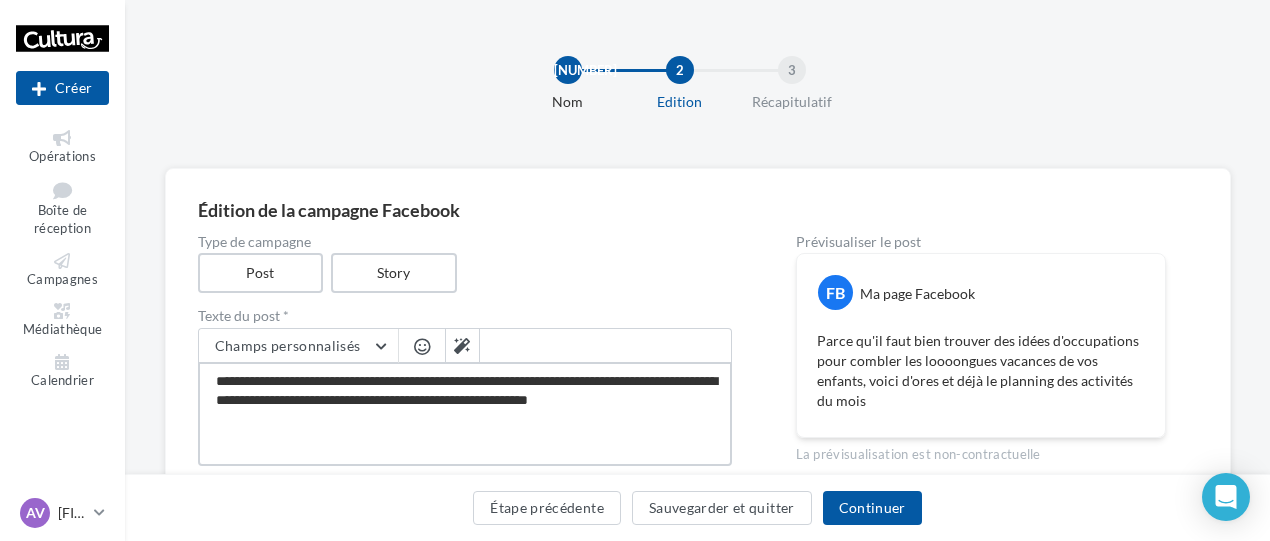 click on "**********" at bounding box center (465, 414) 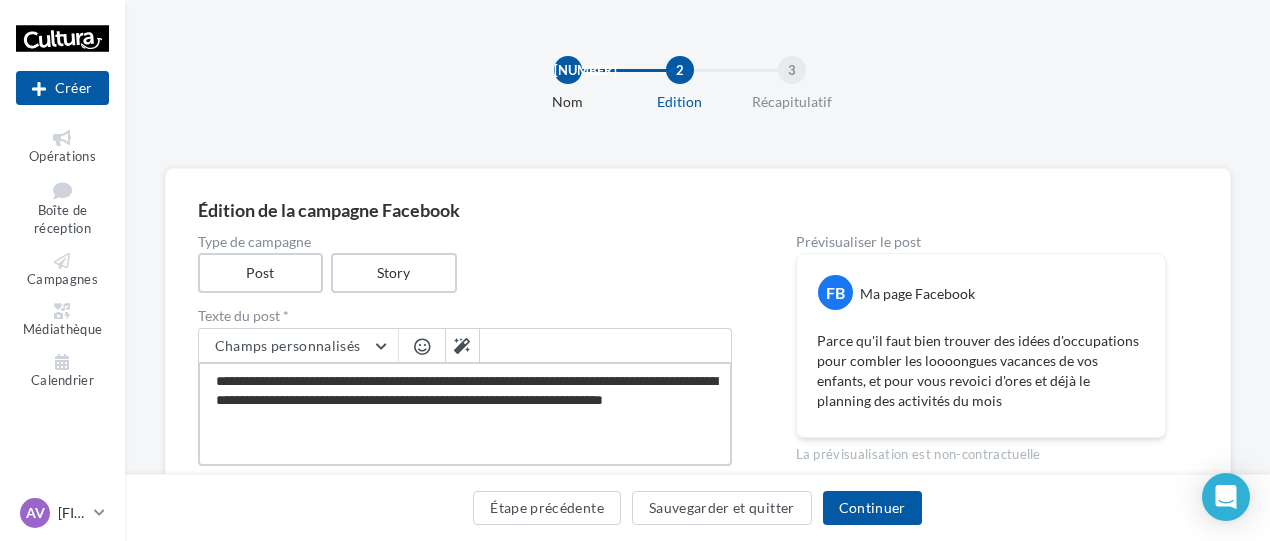 click on "**********" at bounding box center [465, 414] 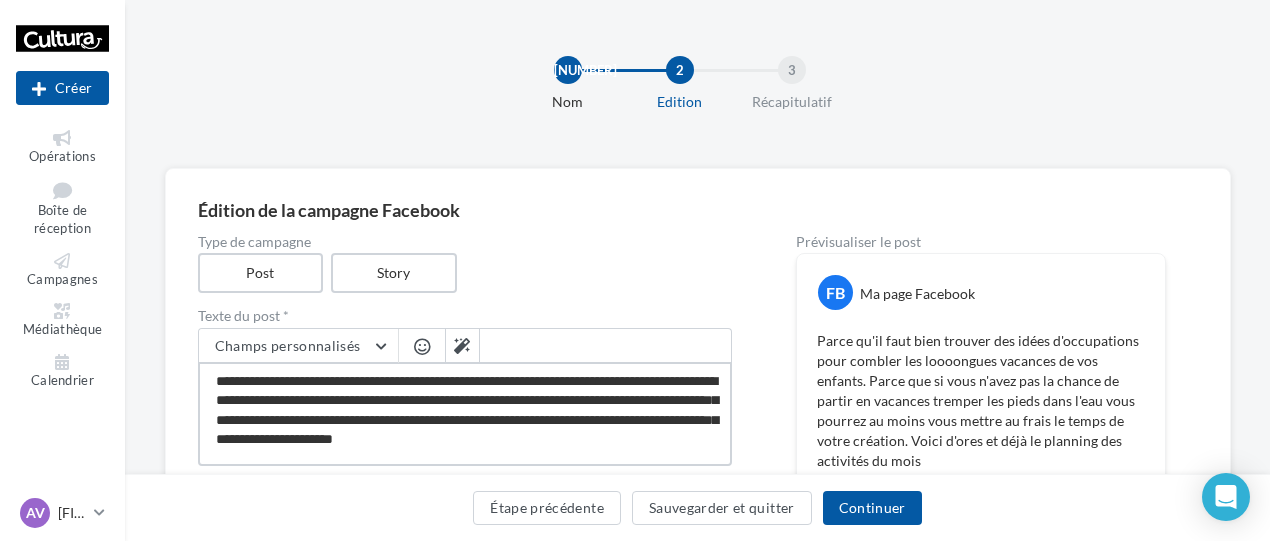 click on "**********" at bounding box center (465, 414) 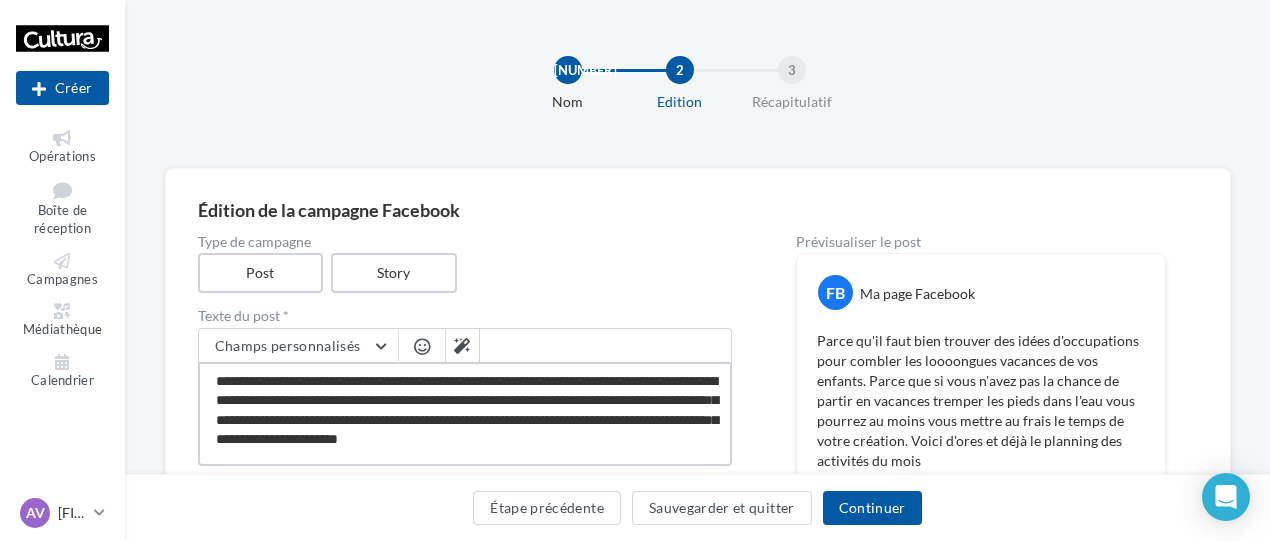 click on "**********" at bounding box center [465, 414] 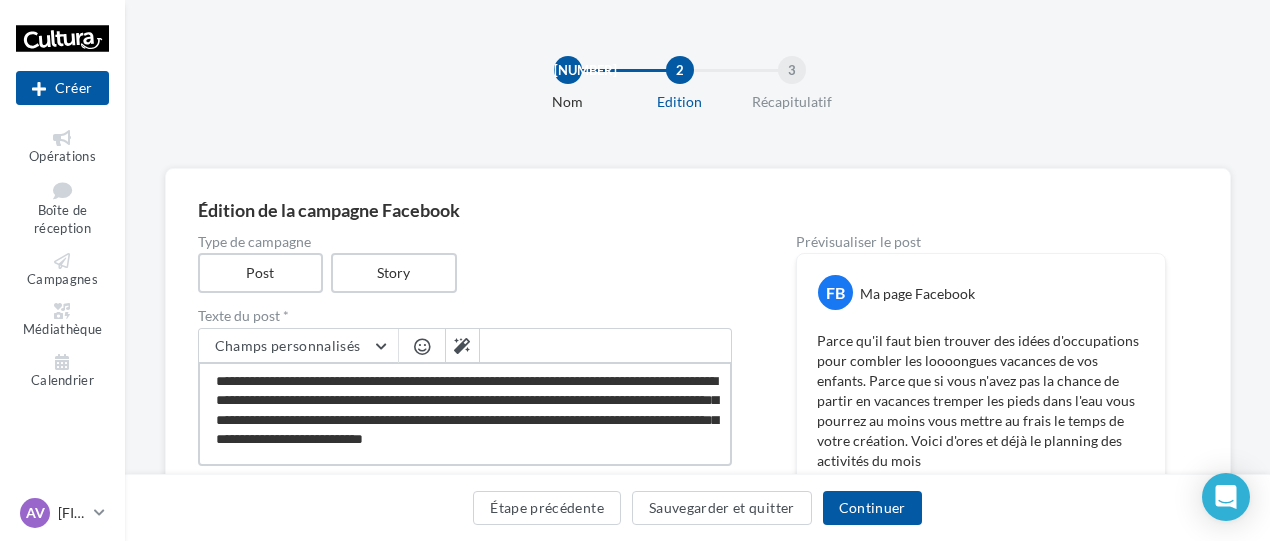 scroll, scrollTop: 0, scrollLeft: 0, axis: both 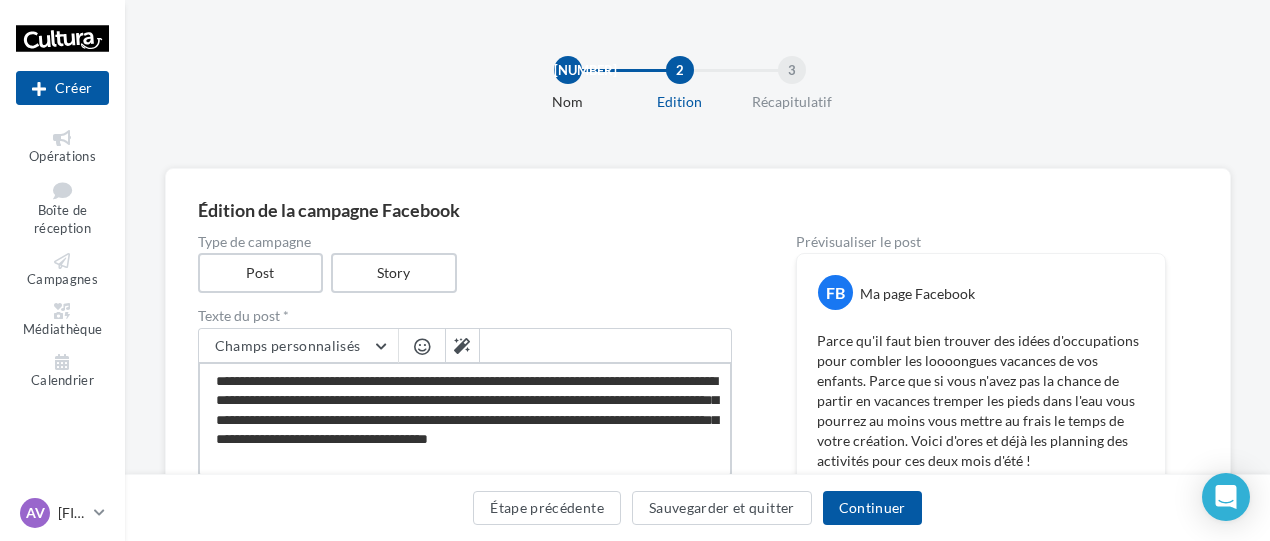 click on "**********" at bounding box center (465, 419) 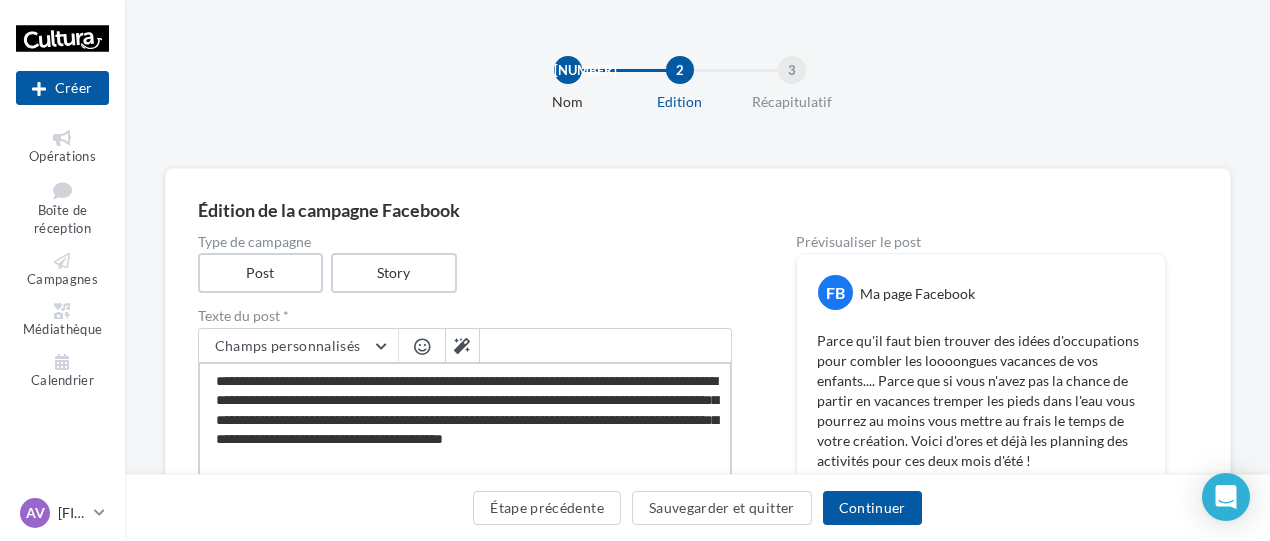 drag, startPoint x: 326, startPoint y: 422, endPoint x: 255, endPoint y: 422, distance: 71 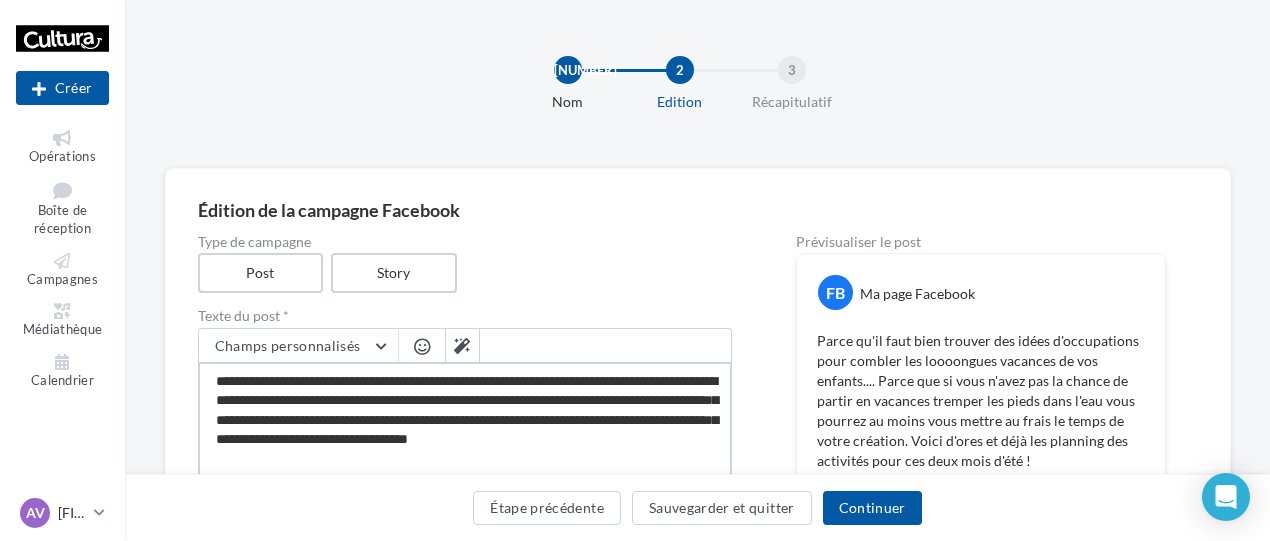 click on "**********" at bounding box center (465, 419) 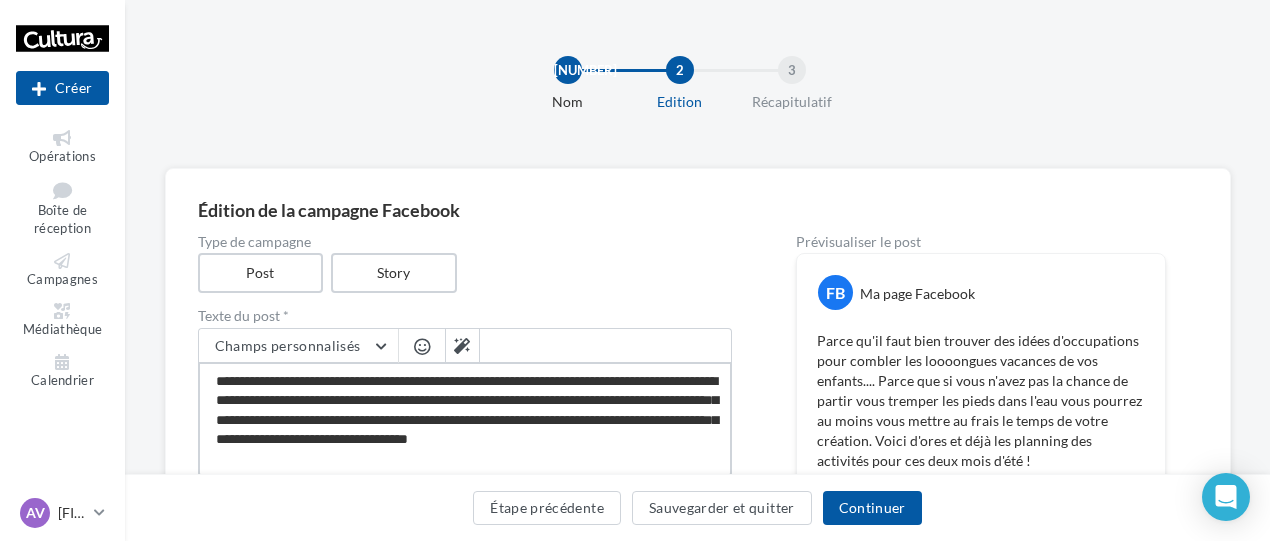 click on "**********" at bounding box center (465, 419) 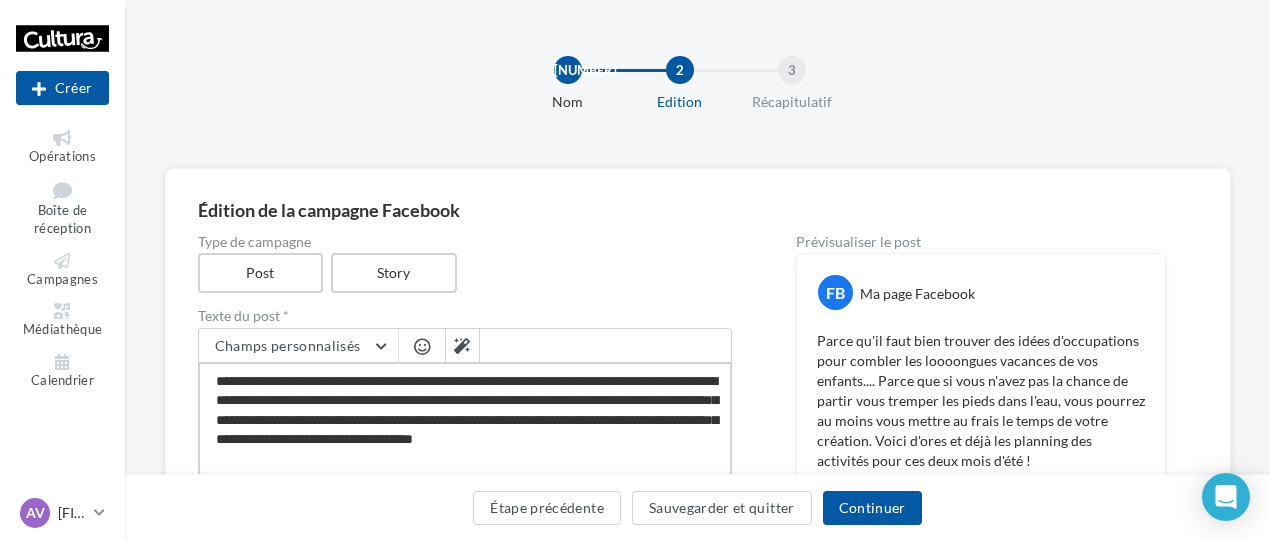 click on "**********" at bounding box center [465, 419] 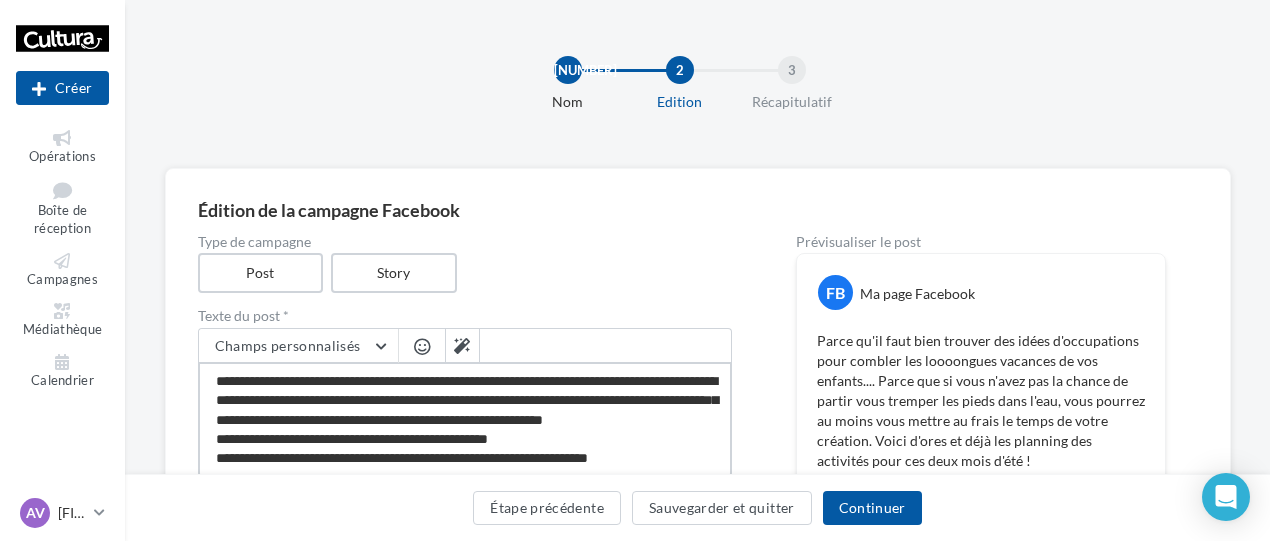 scroll, scrollTop: 10, scrollLeft: 0, axis: vertical 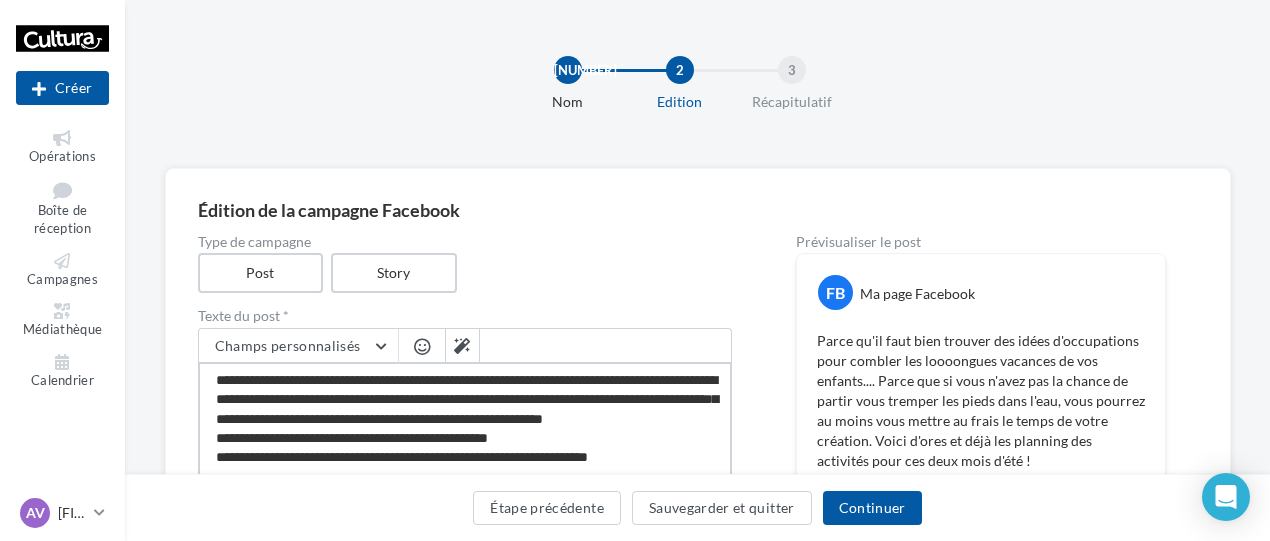 click on "**********" at bounding box center (465, 419) 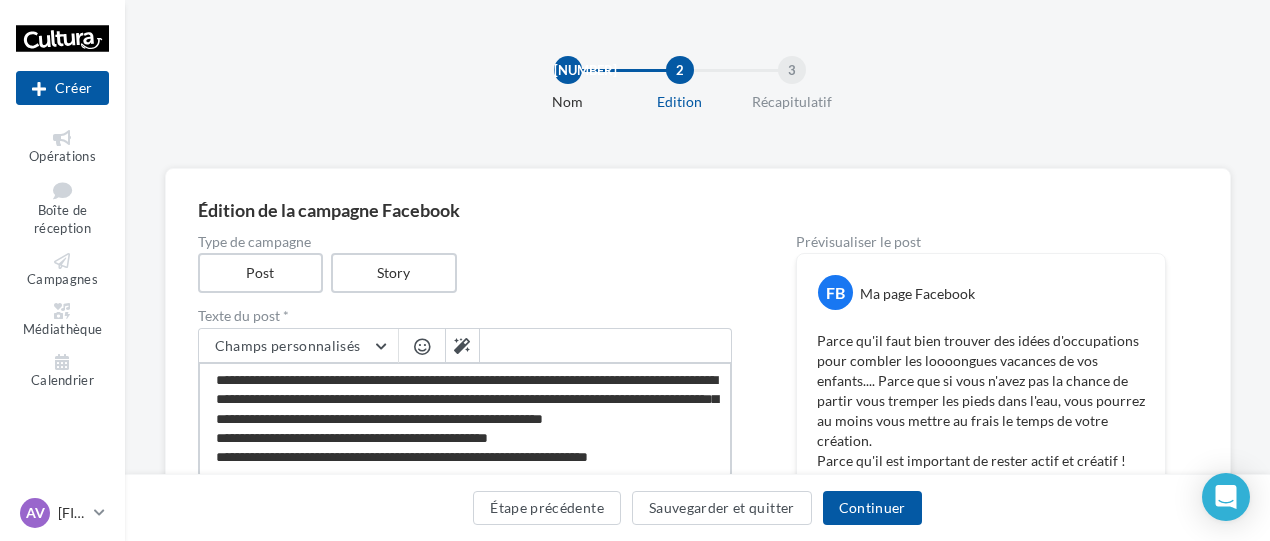 click on "**********" at bounding box center [465, 419] 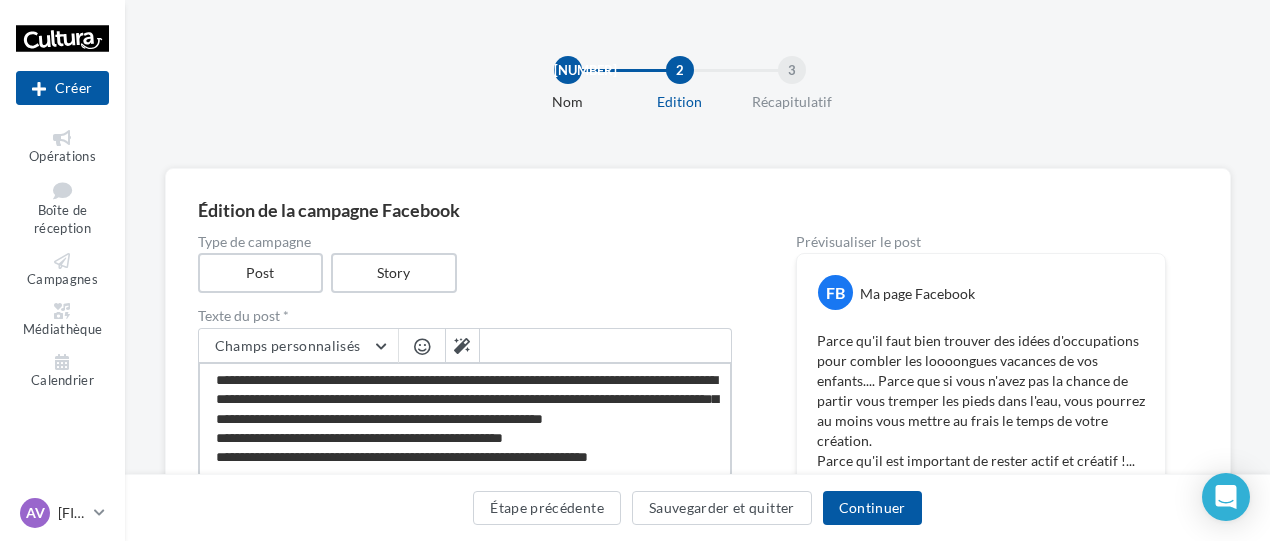 click on "**********" at bounding box center (465, 419) 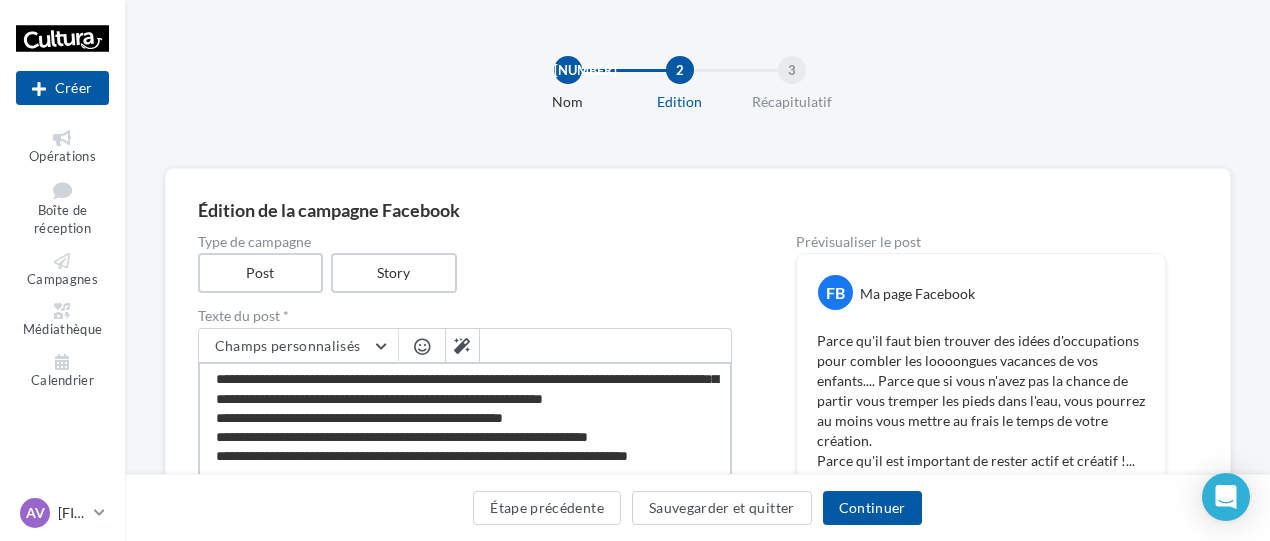 scroll, scrollTop: 49, scrollLeft: 0, axis: vertical 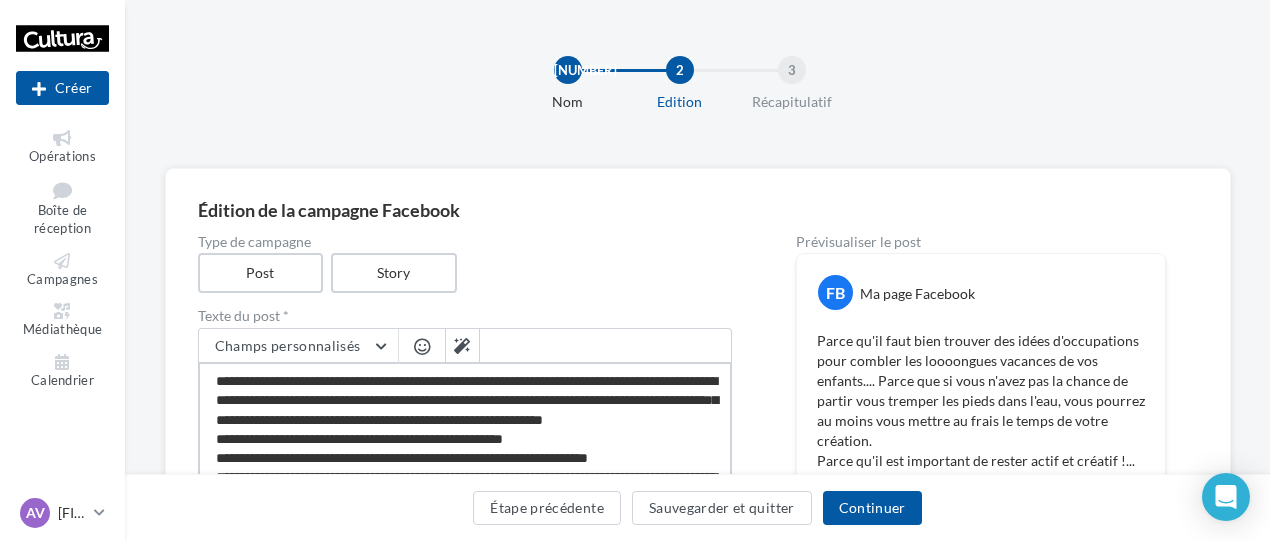 click on "**********" at bounding box center (465, 419) 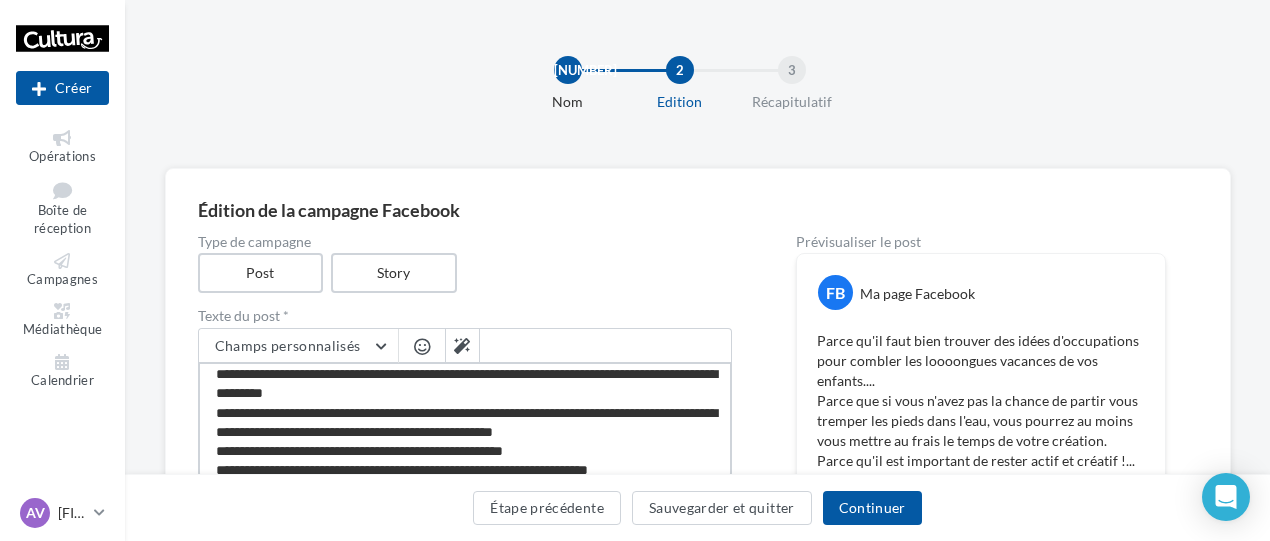 scroll, scrollTop: 15, scrollLeft: 0, axis: vertical 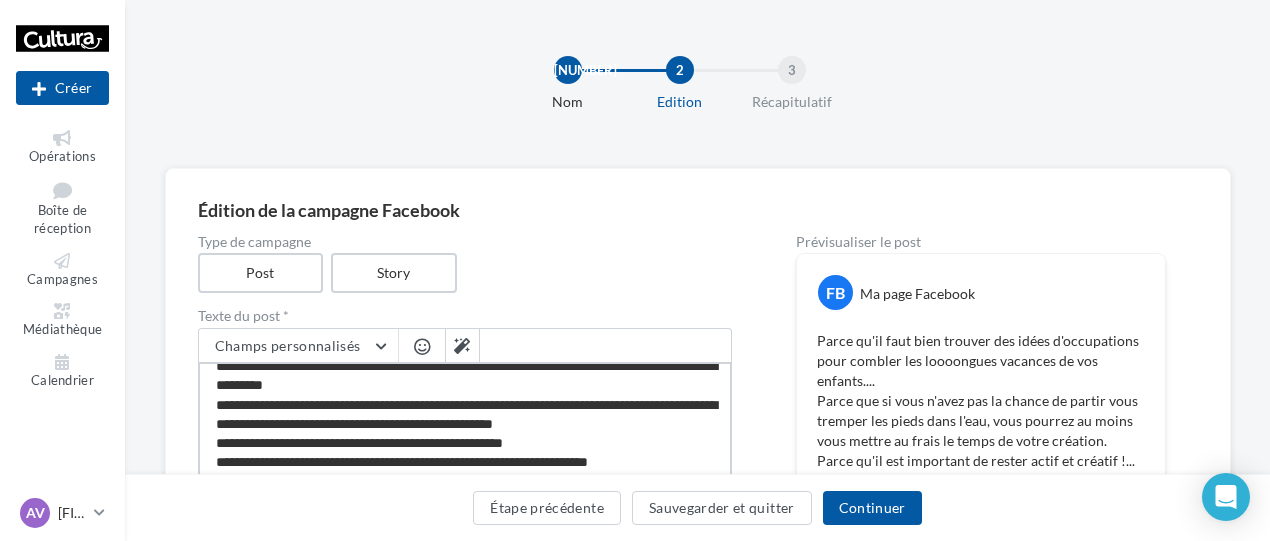 drag, startPoint x: 530, startPoint y: 405, endPoint x: 498, endPoint y: 405, distance: 32 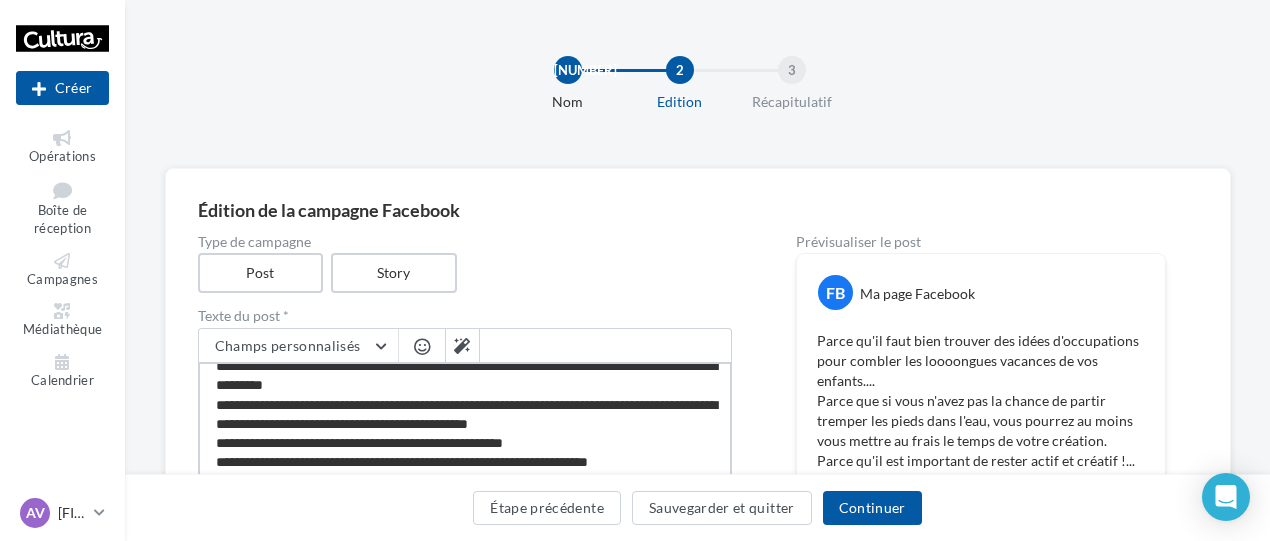 click on "**********" at bounding box center (465, 419) 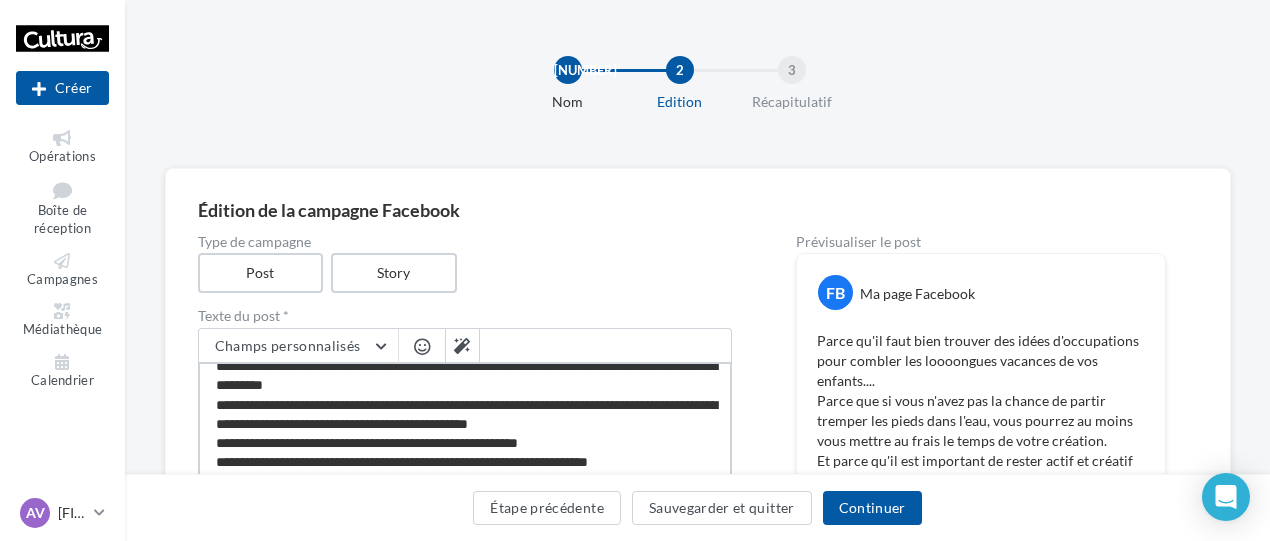 click on "**********" at bounding box center (465, 419) 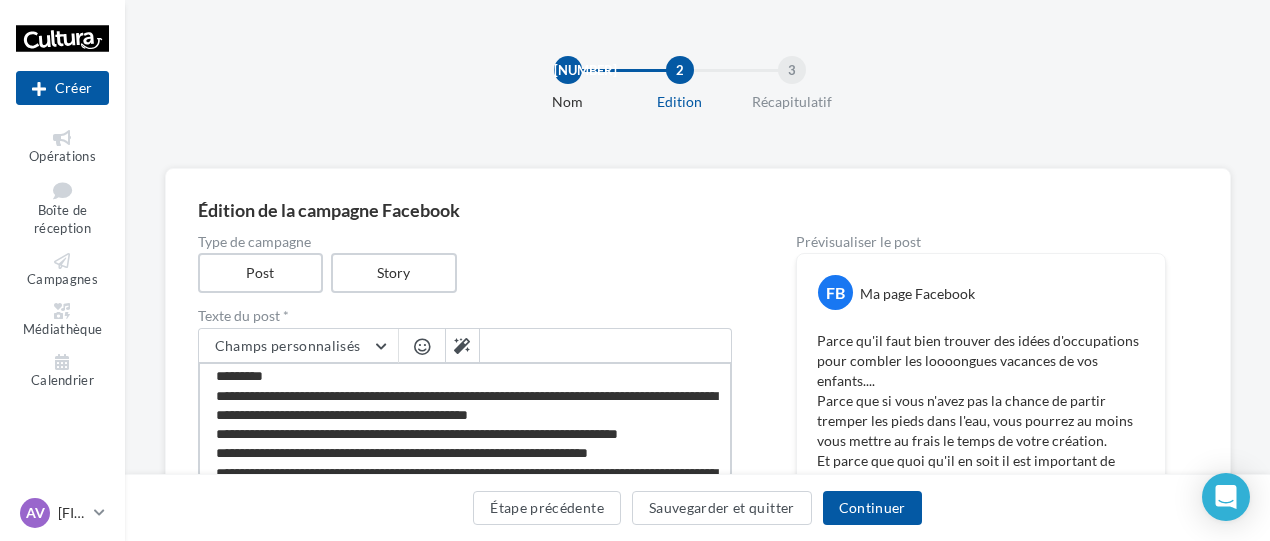 scroll, scrollTop: 28, scrollLeft: 0, axis: vertical 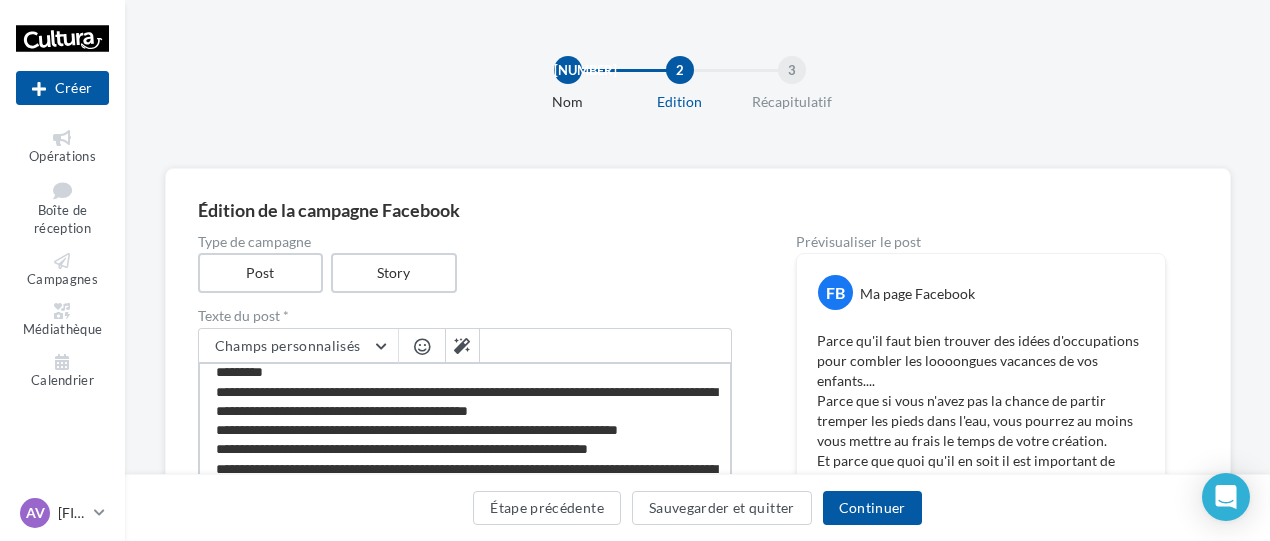 click on "**********" at bounding box center [465, 419] 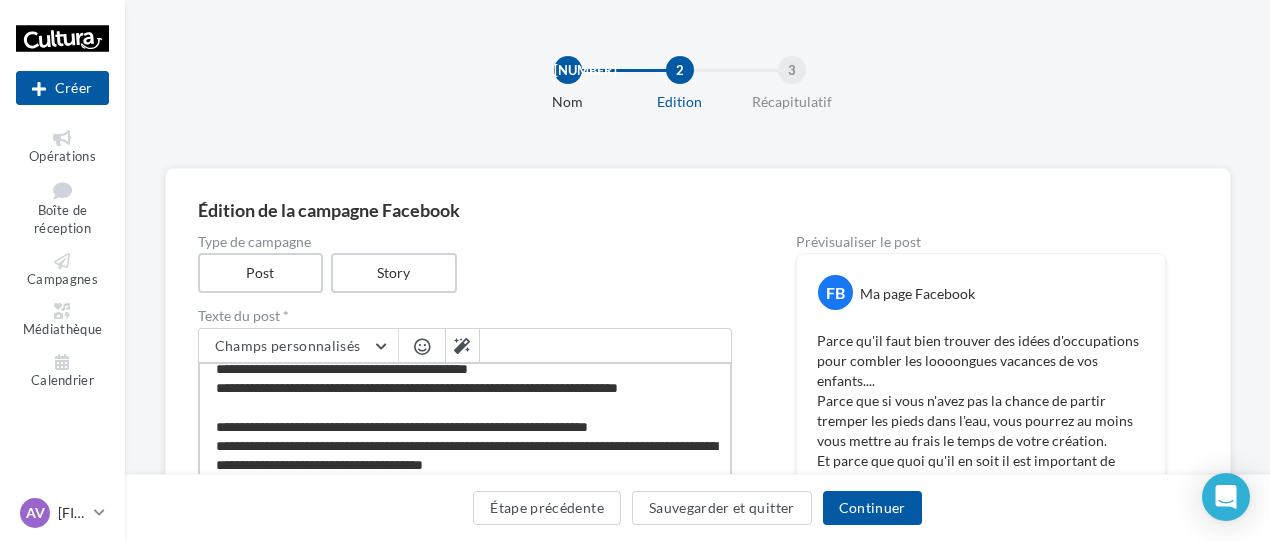 scroll, scrollTop: 74, scrollLeft: 0, axis: vertical 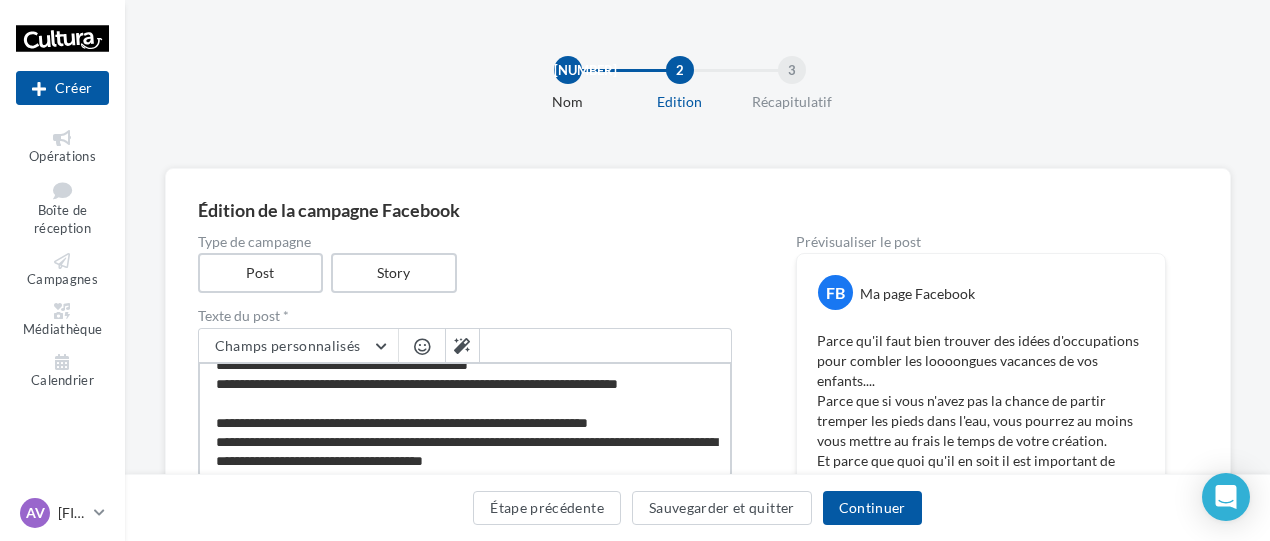click on "**********" at bounding box center [465, 419] 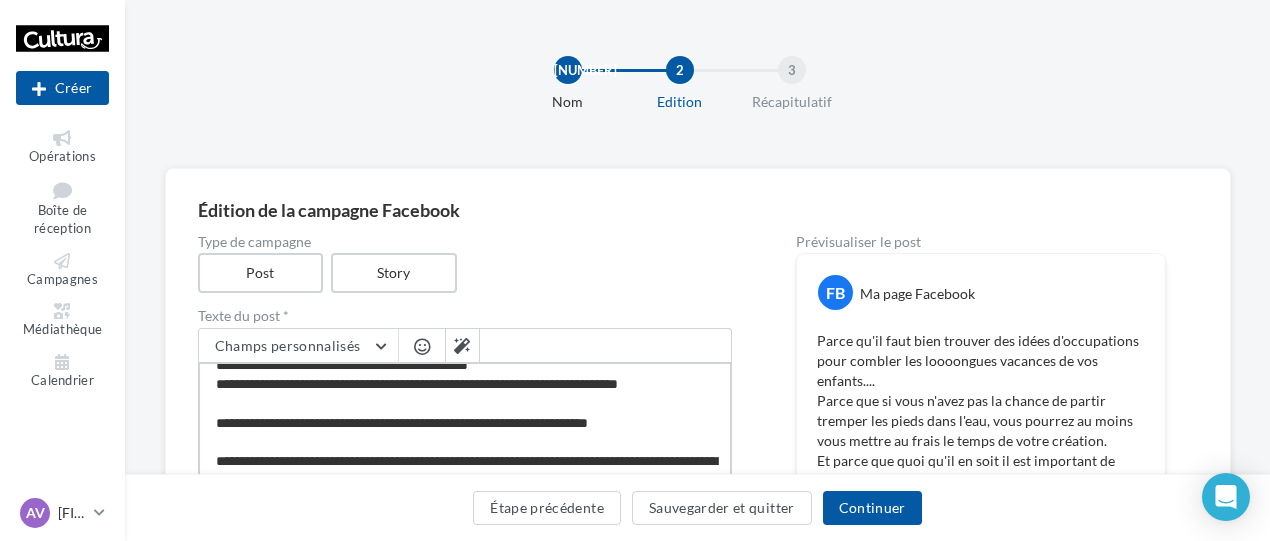 scroll, scrollTop: 82, scrollLeft: 0, axis: vertical 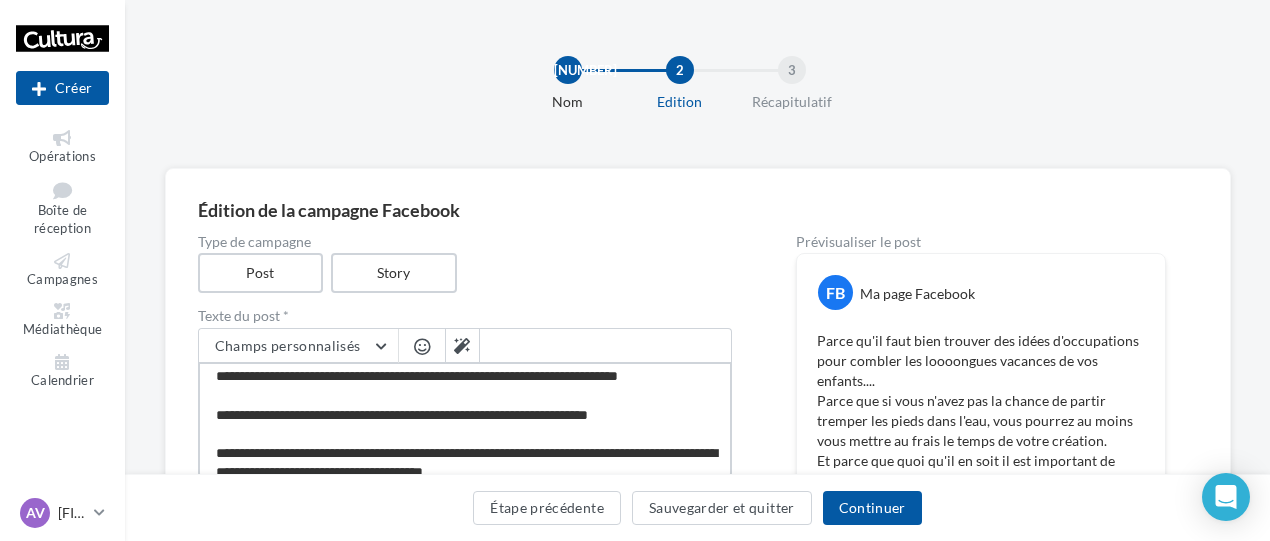 click on "**********" at bounding box center (465, 419) 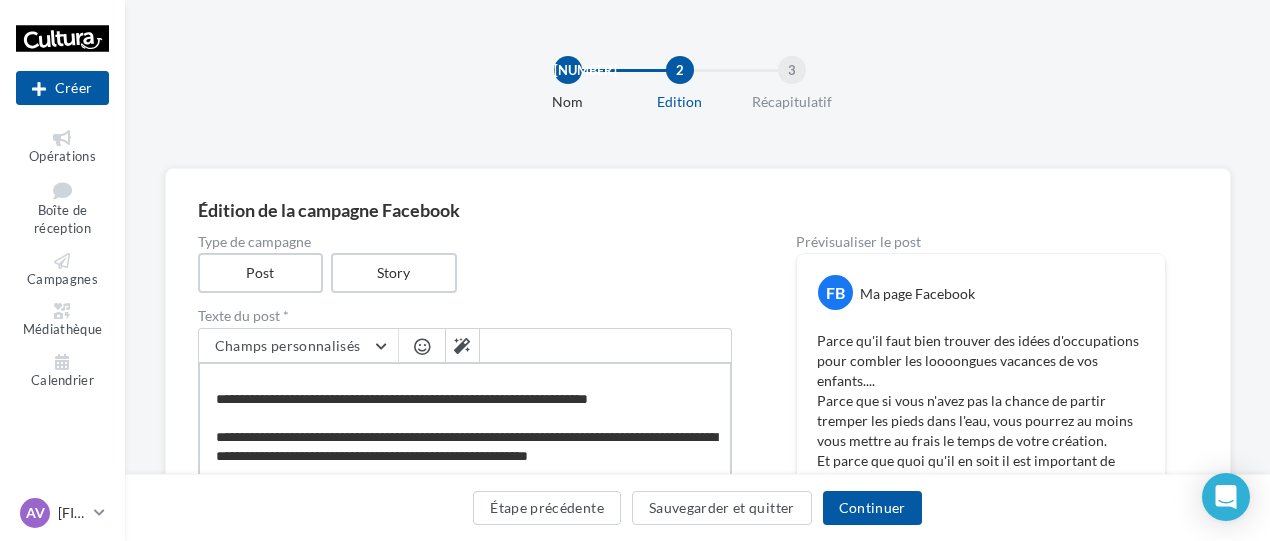 scroll, scrollTop: 116, scrollLeft: 0, axis: vertical 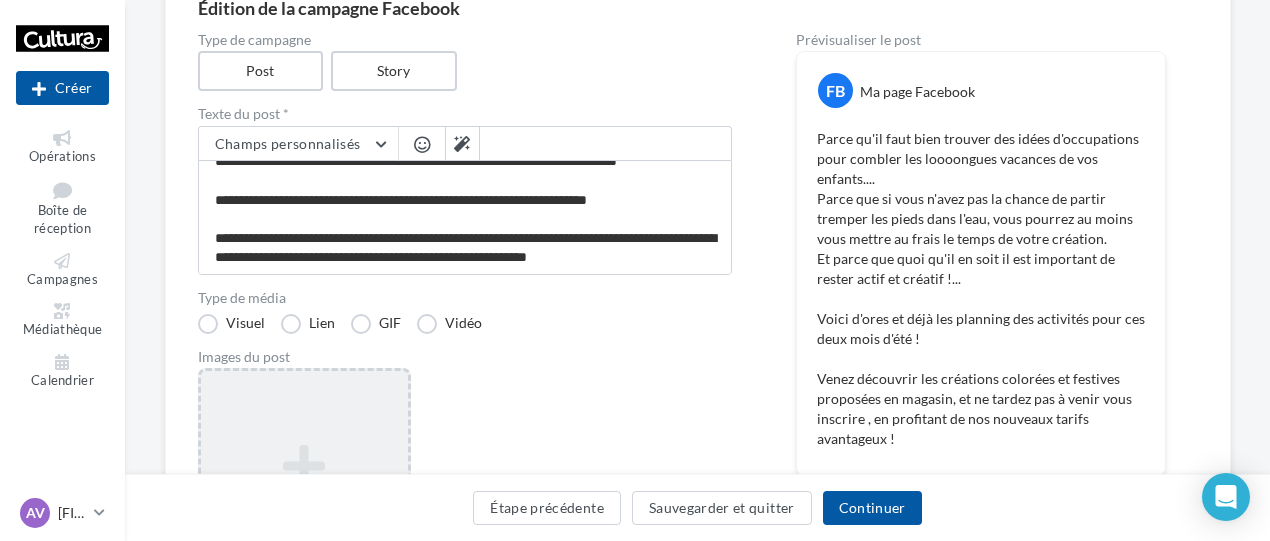 click on "Ajouter une image     Format: png, jpg" at bounding box center (304, 498) 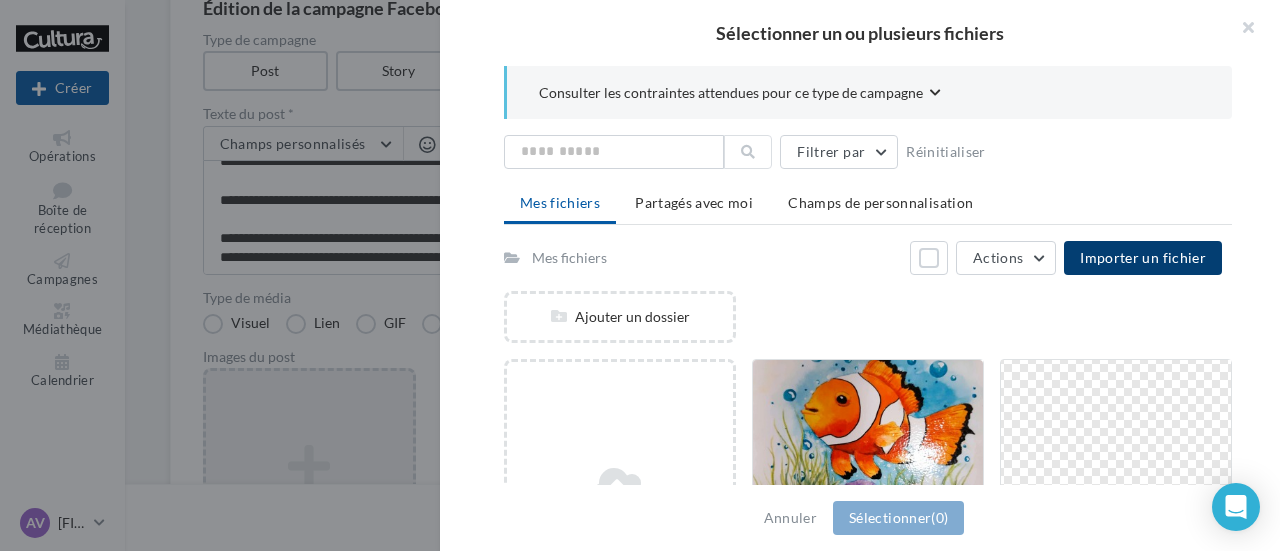 click on "Importer un fichier" at bounding box center [1143, 258] 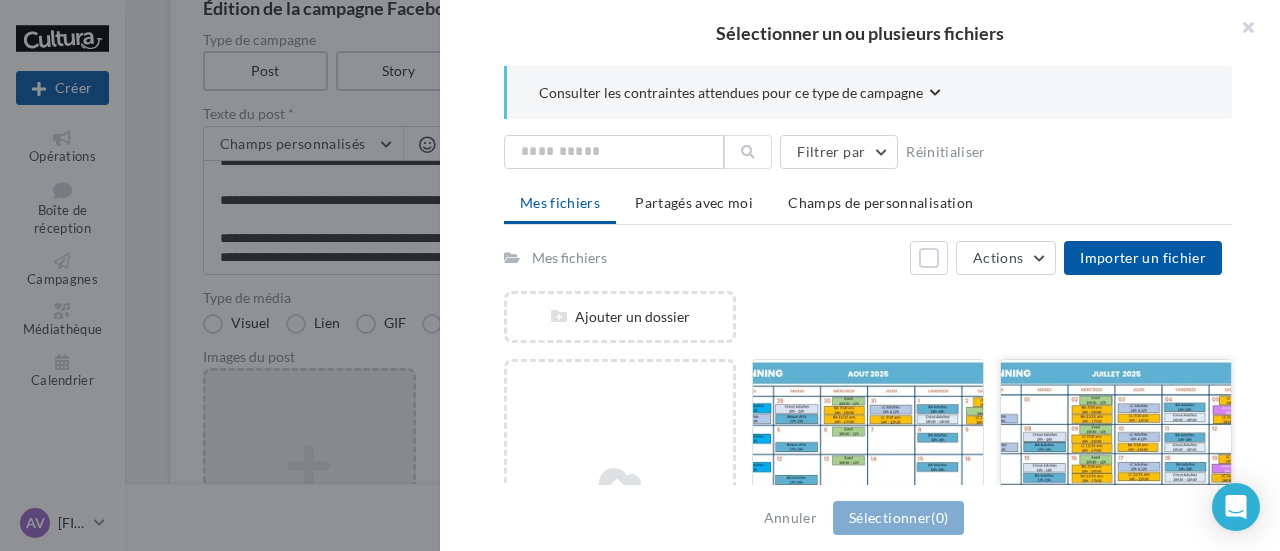 click at bounding box center [868, 460] 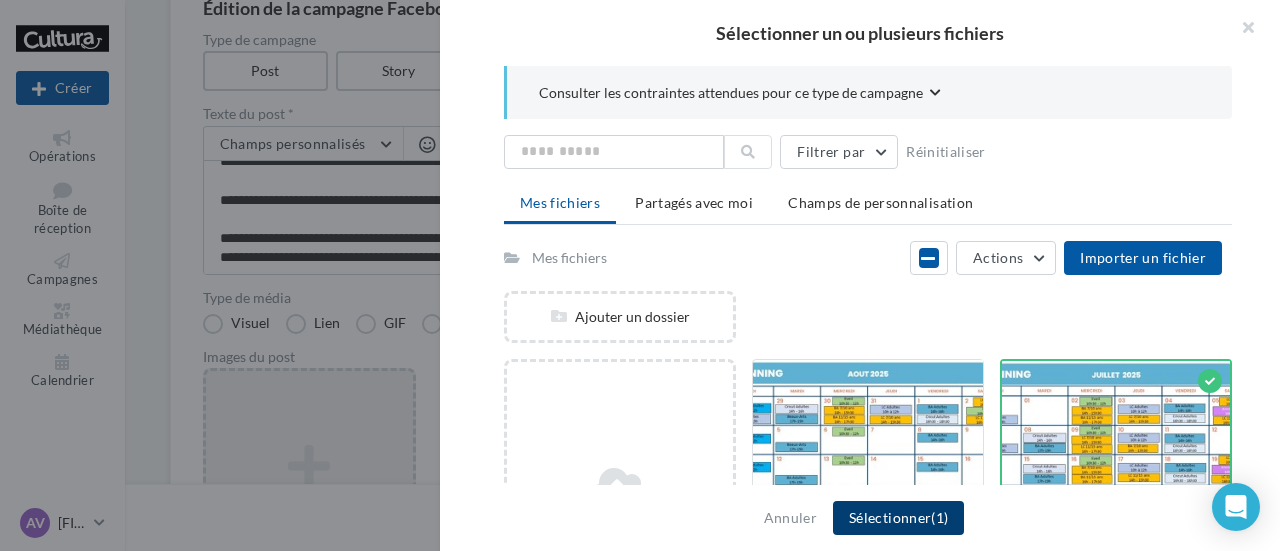 click on "(1)" at bounding box center [939, 517] 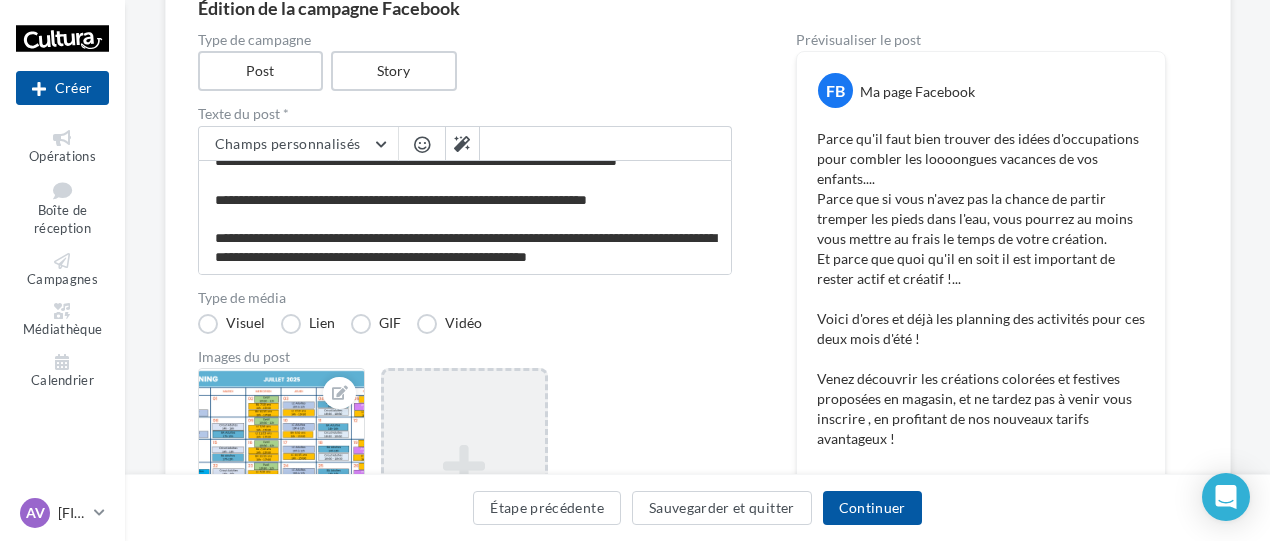 click on "Ajouter une image     Format: png, jpg" at bounding box center [464, 498] 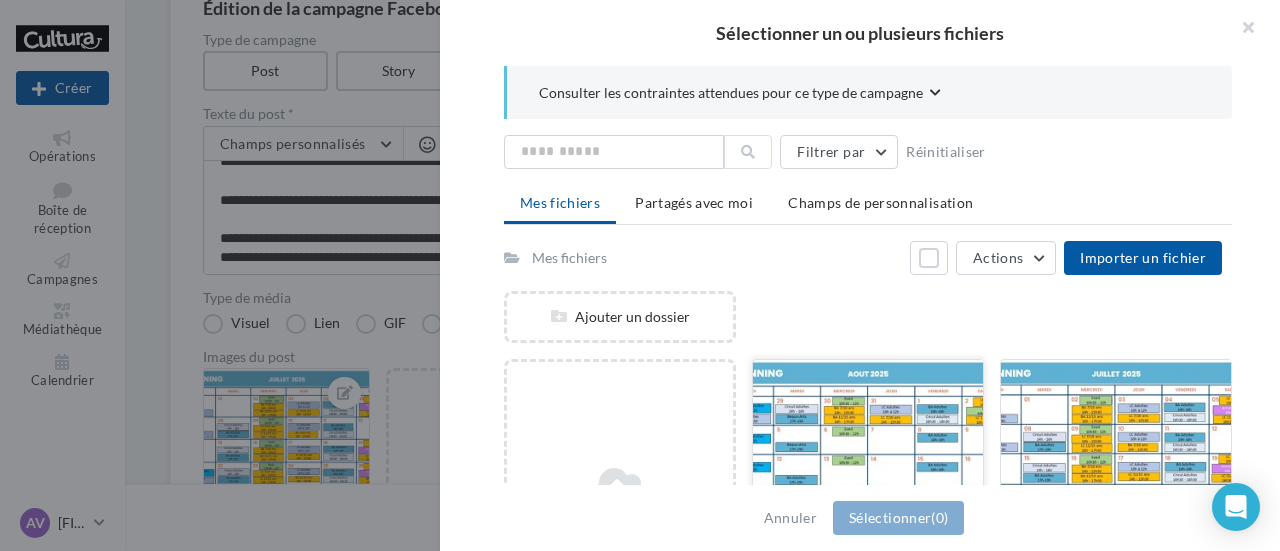 click at bounding box center [868, 460] 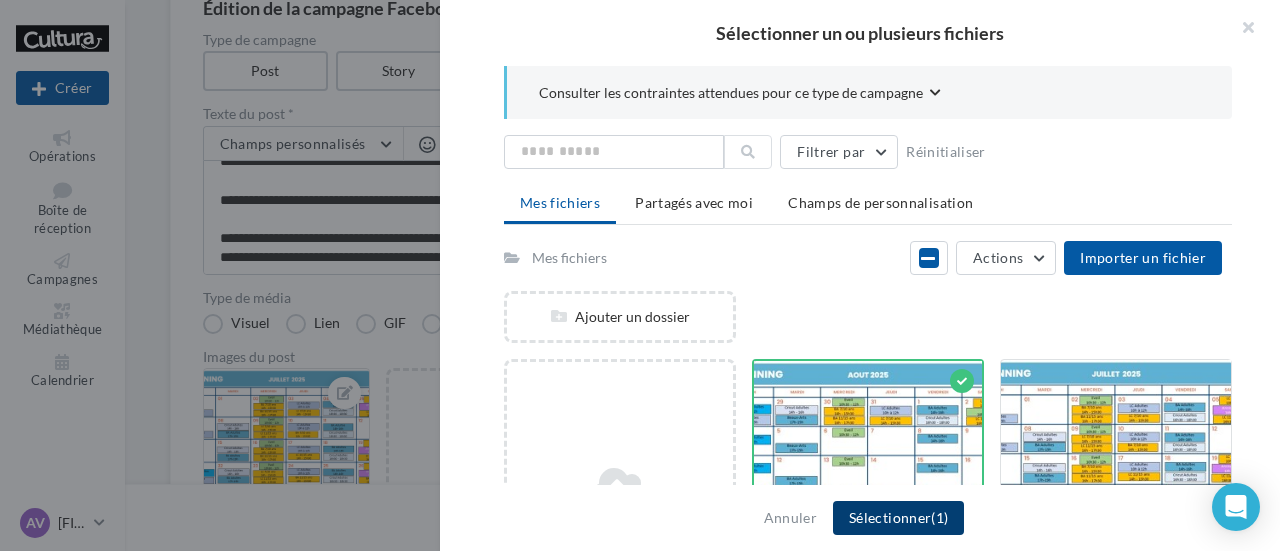 click on "Sélectionner   (1)" at bounding box center [898, 518] 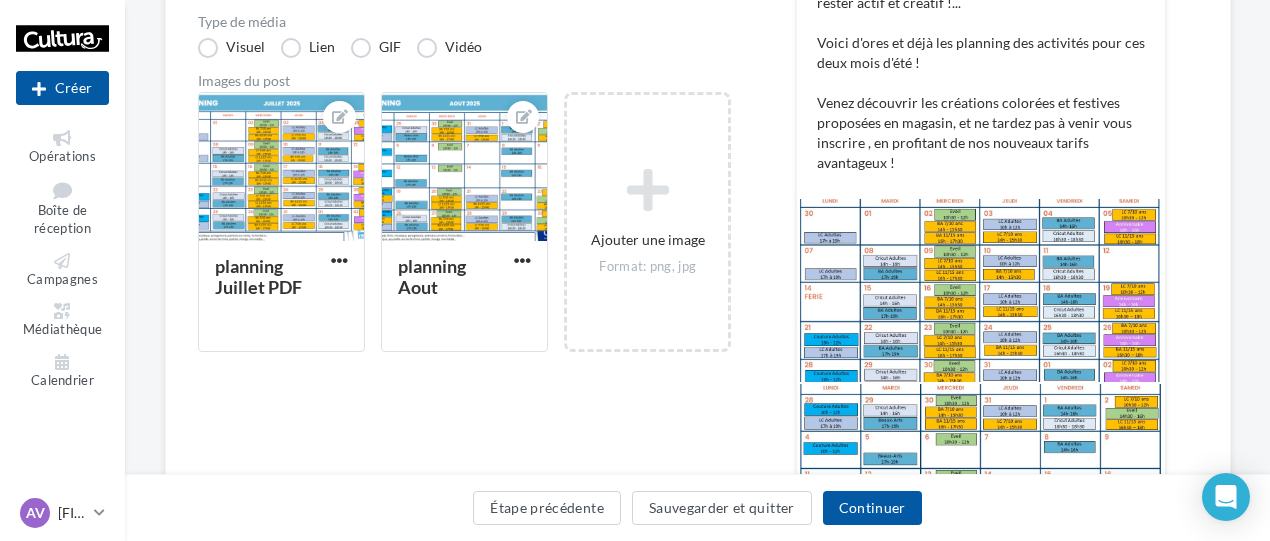 scroll, scrollTop: 486, scrollLeft: 0, axis: vertical 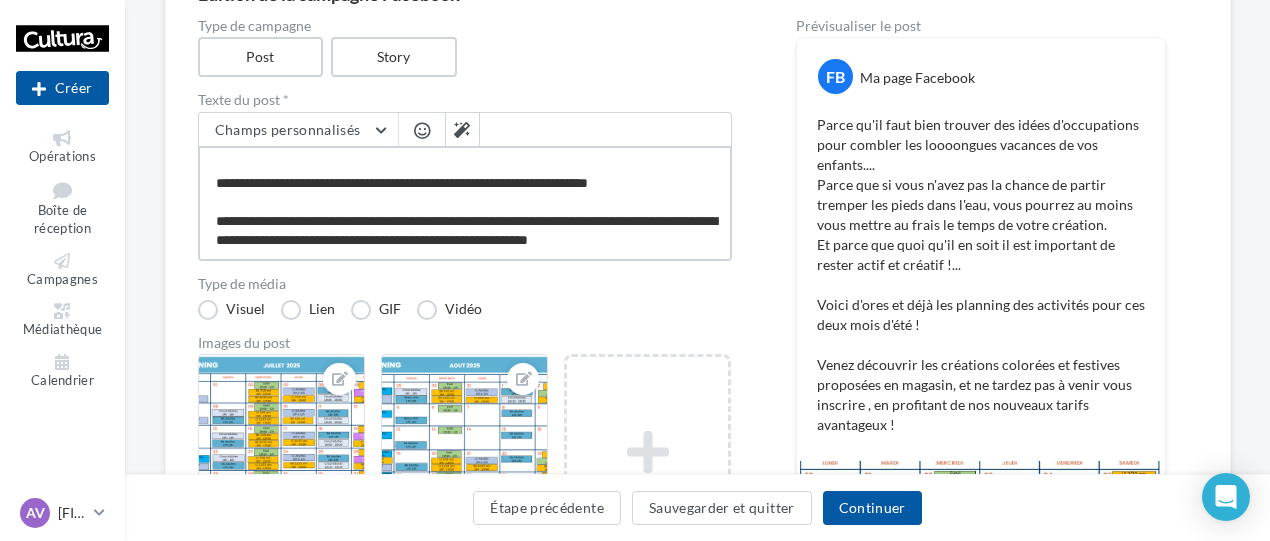 click on "**********" at bounding box center (465, 203) 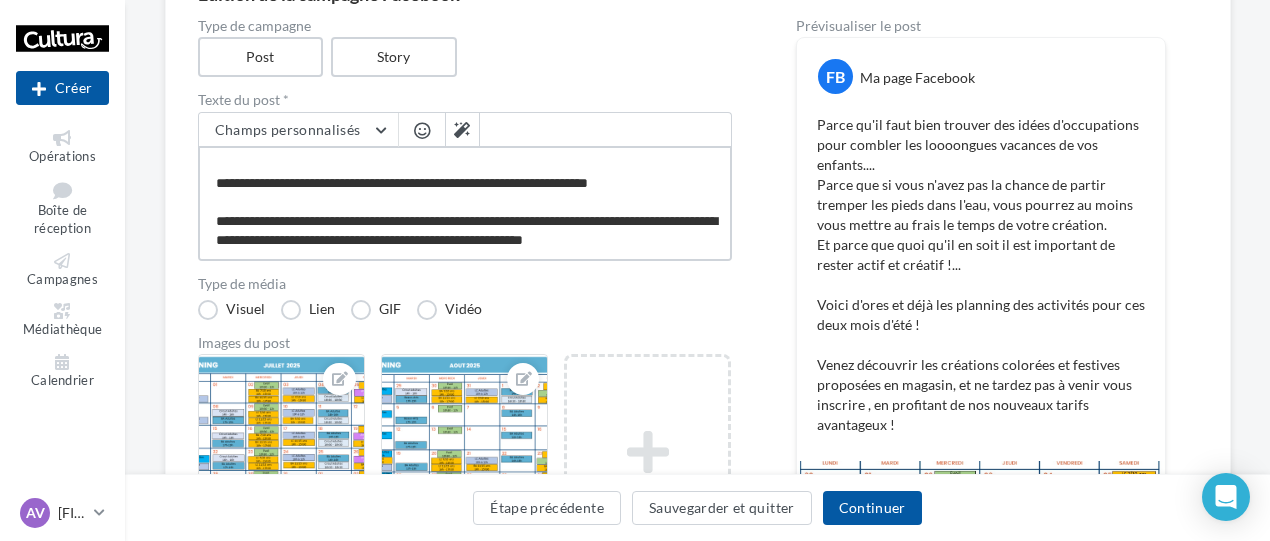 scroll, scrollTop: 97, scrollLeft: 0, axis: vertical 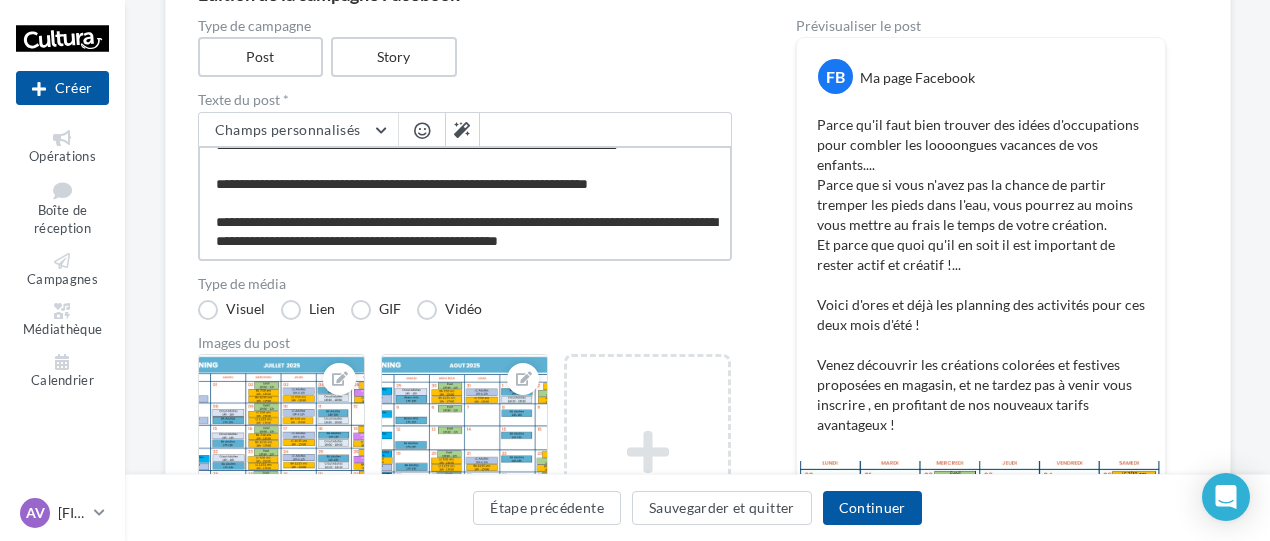 click on "**********" at bounding box center [465, 203] 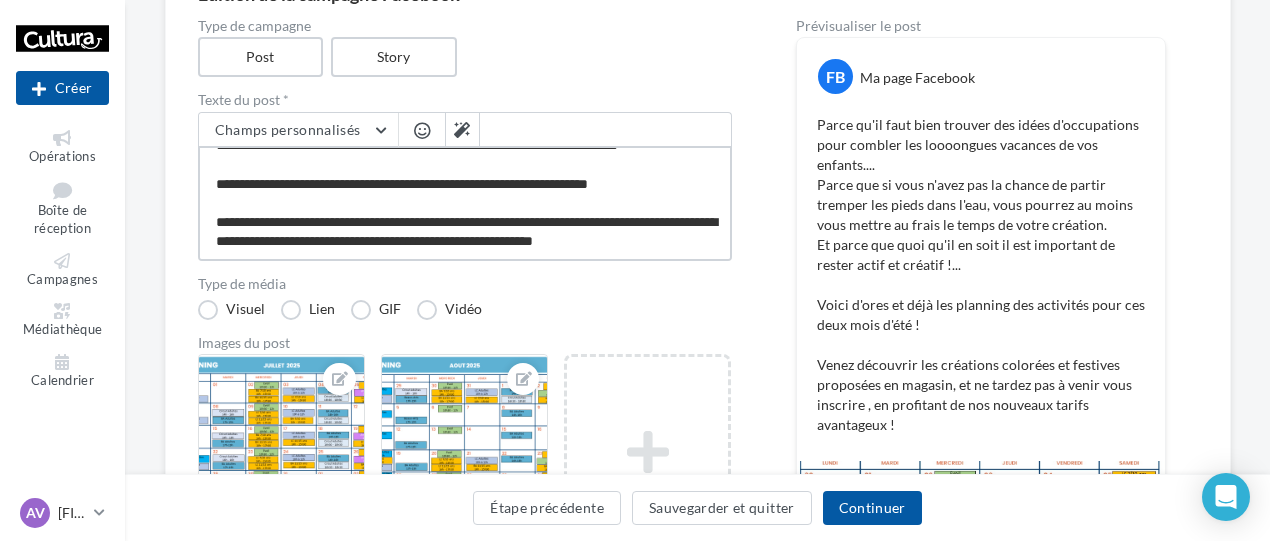 scroll, scrollTop: 116, scrollLeft: 0, axis: vertical 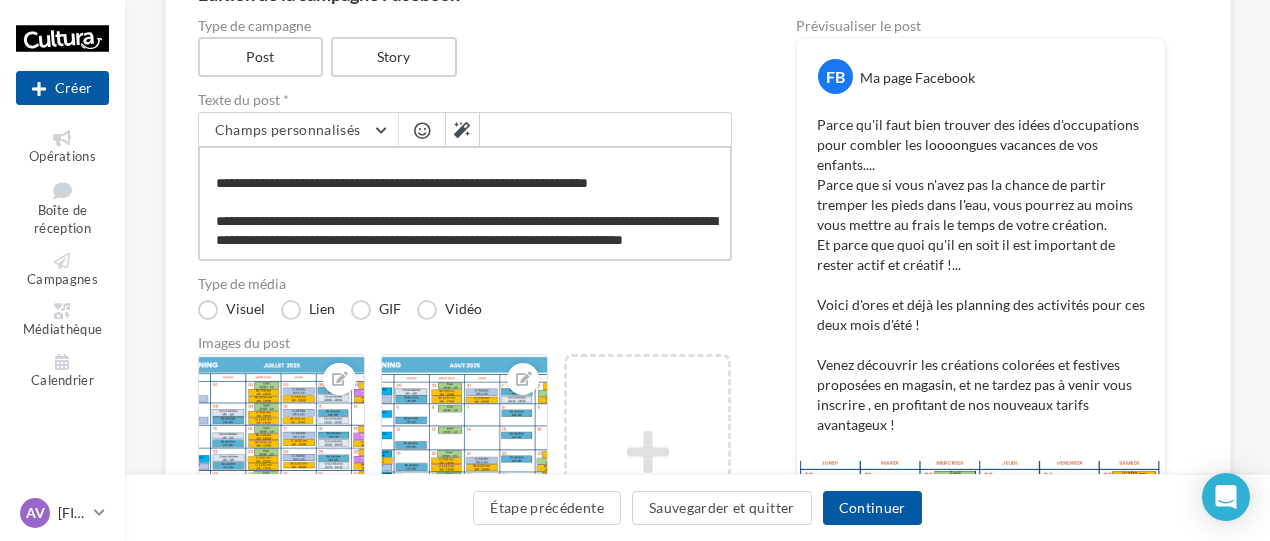 click on "**********" at bounding box center [465, 203] 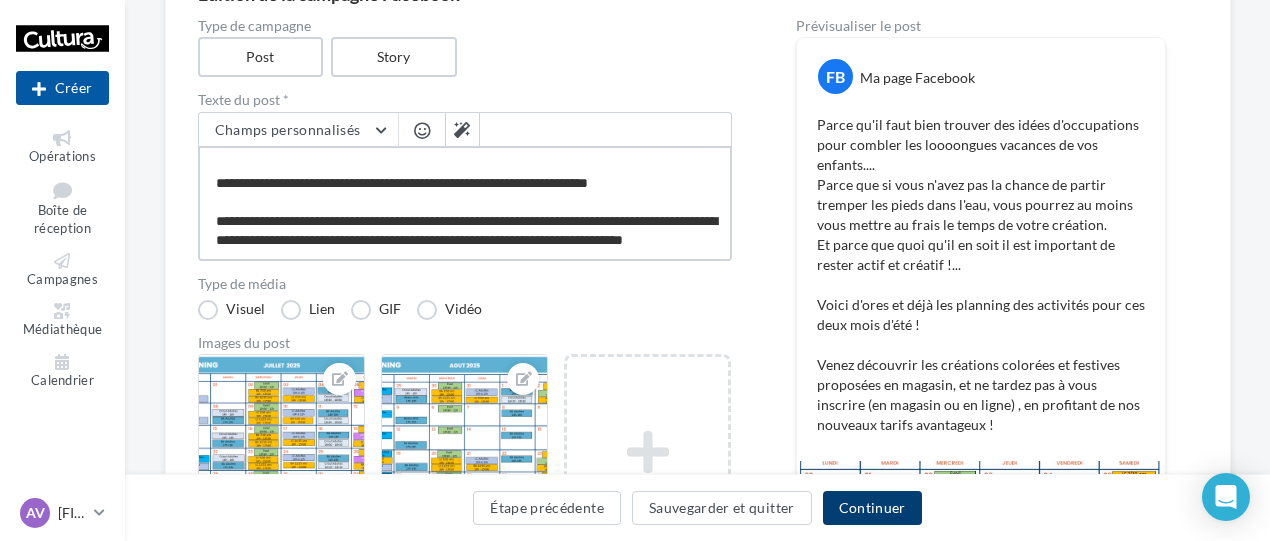 type on "**********" 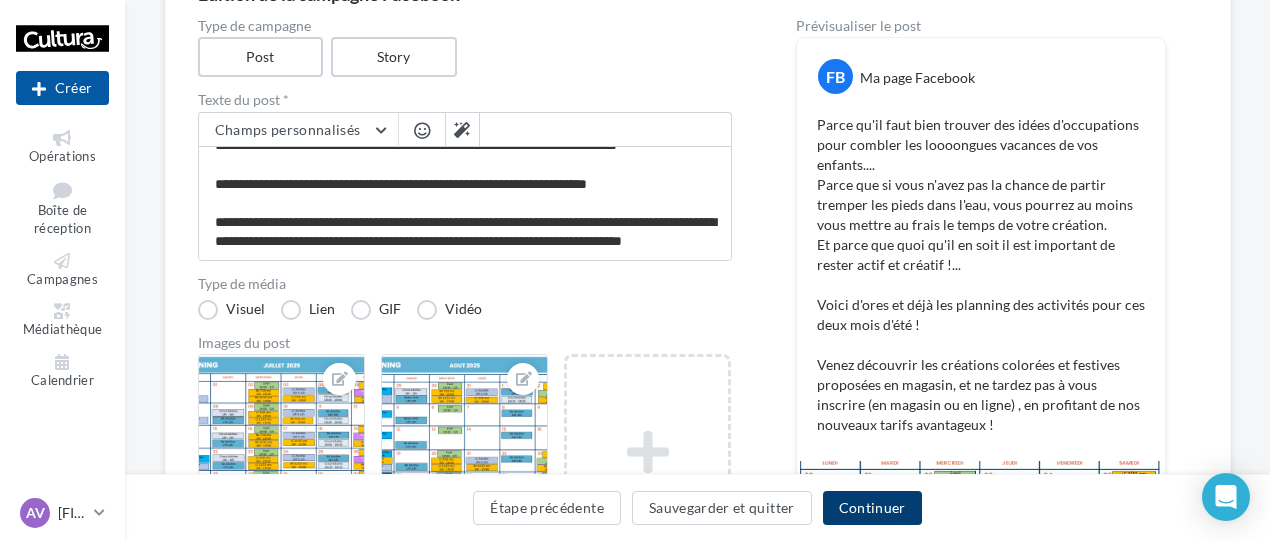 scroll, scrollTop: 114, scrollLeft: 0, axis: vertical 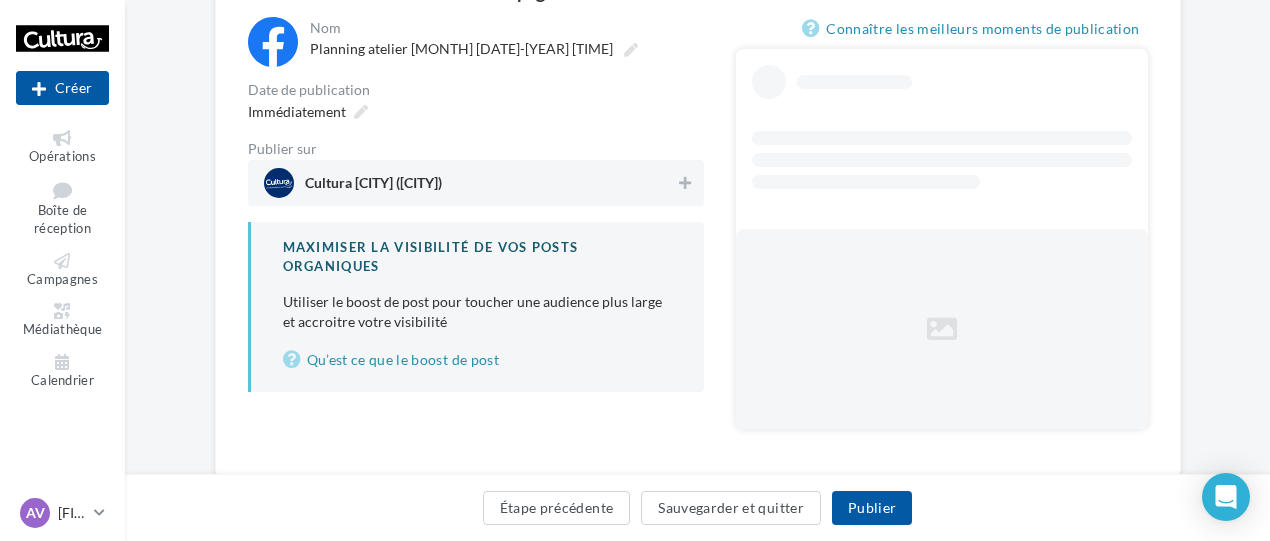 click on "Cultura [CITY] ([CITY])" at bounding box center [470, 183] 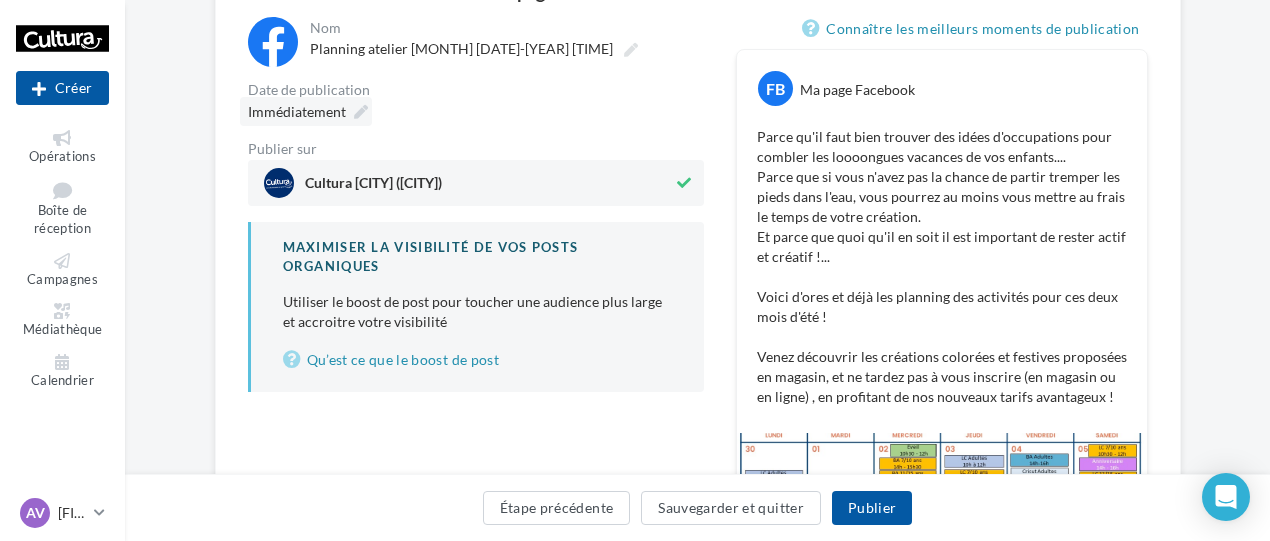 click on "Immédiatement" at bounding box center (297, 111) 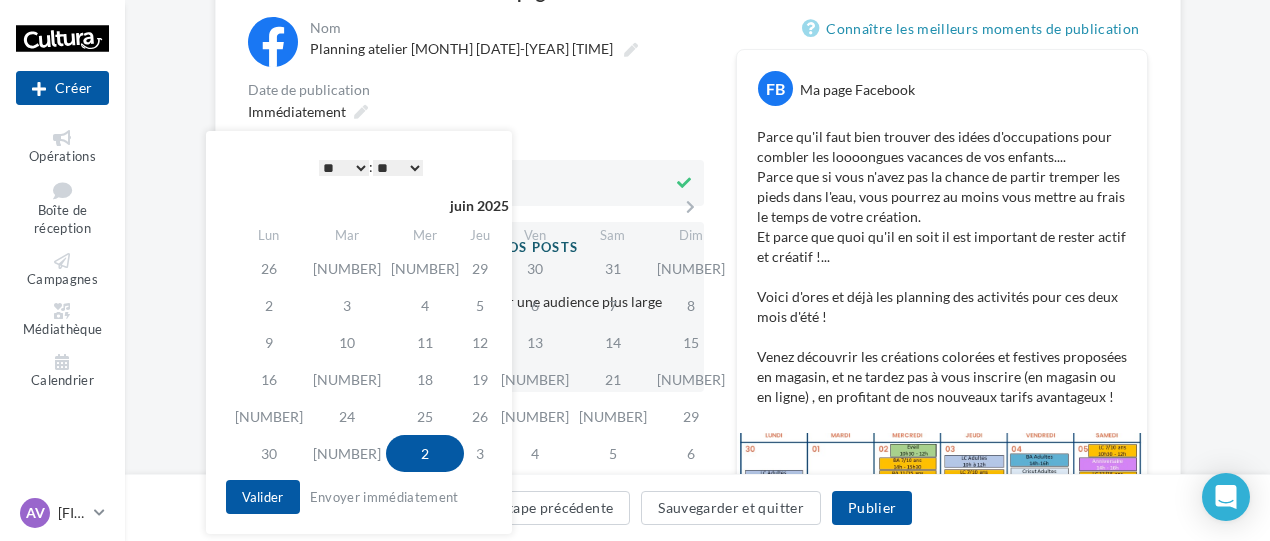 click on "* * * * * * * * * * ** ** ** ** ** ** ** ** ** ** ** ** ** **" at bounding box center (344, 168) 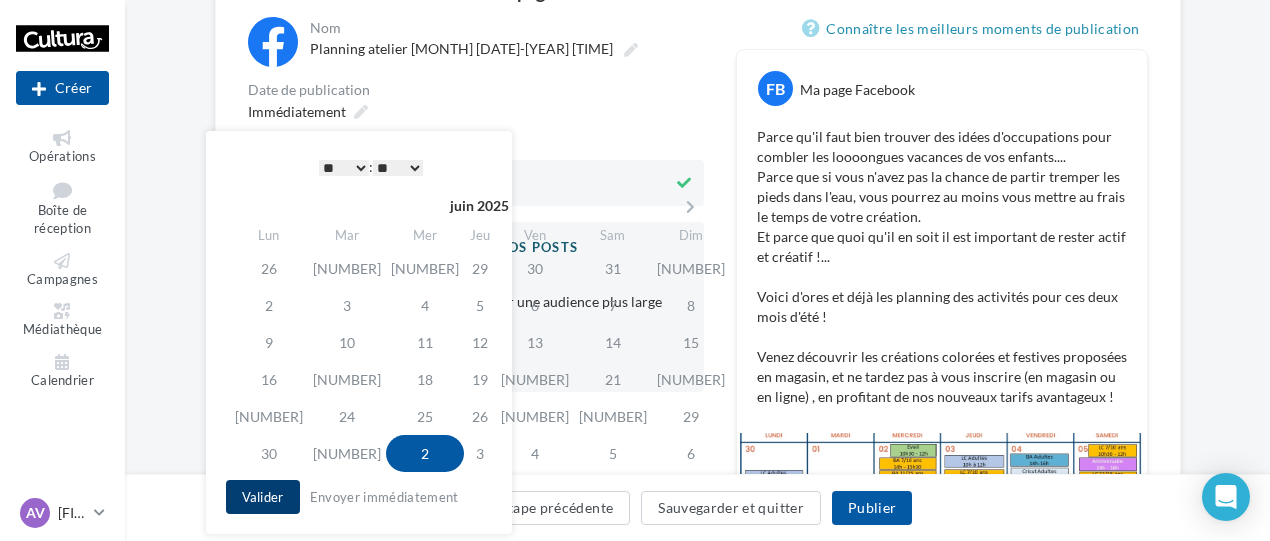 click on "Valider" at bounding box center [263, 497] 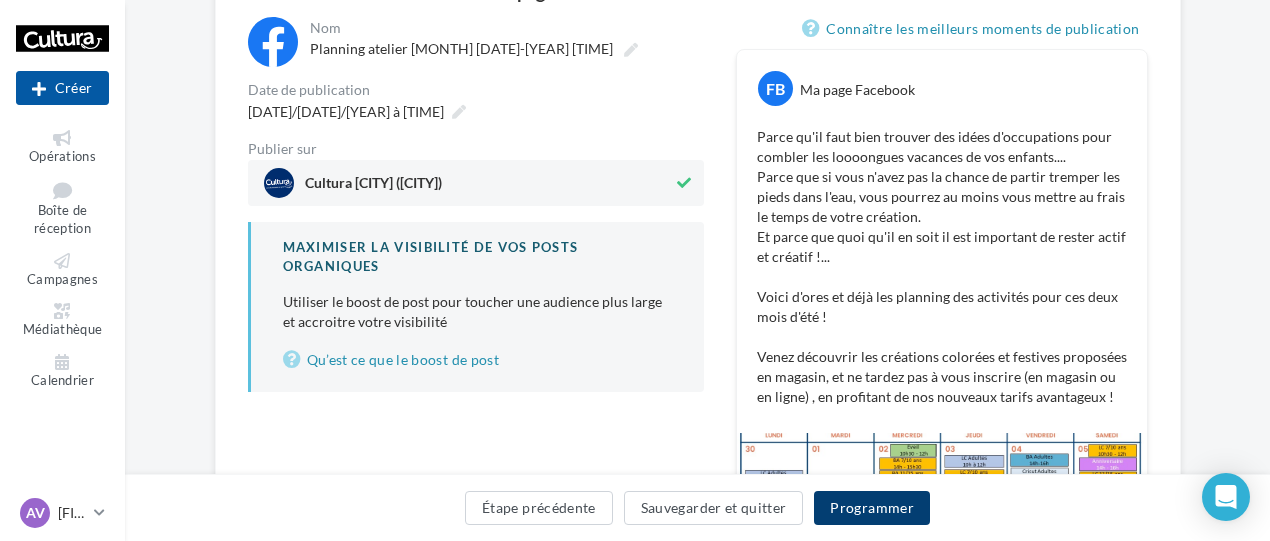 click on "Programmer" at bounding box center [872, 508] 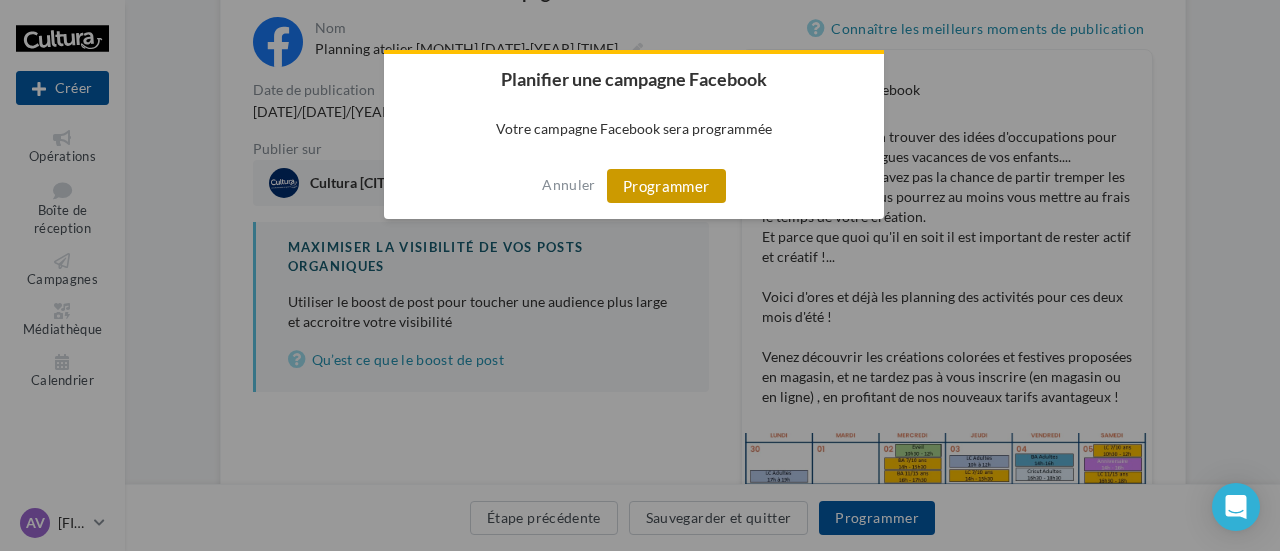 click on "Programmer" at bounding box center (666, 186) 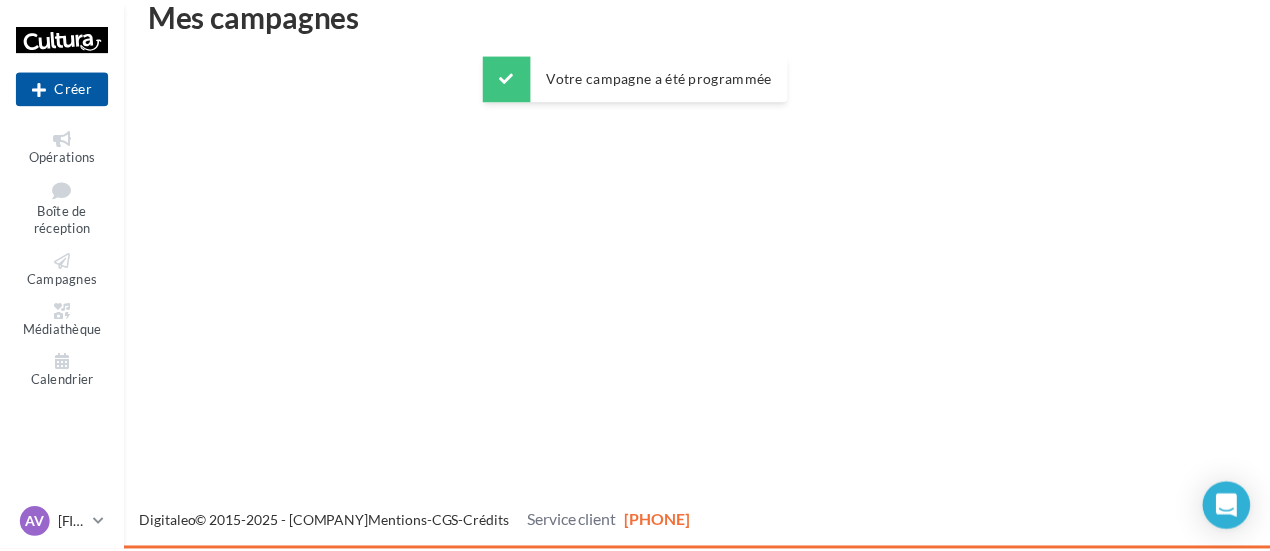 scroll, scrollTop: 32, scrollLeft: 0, axis: vertical 